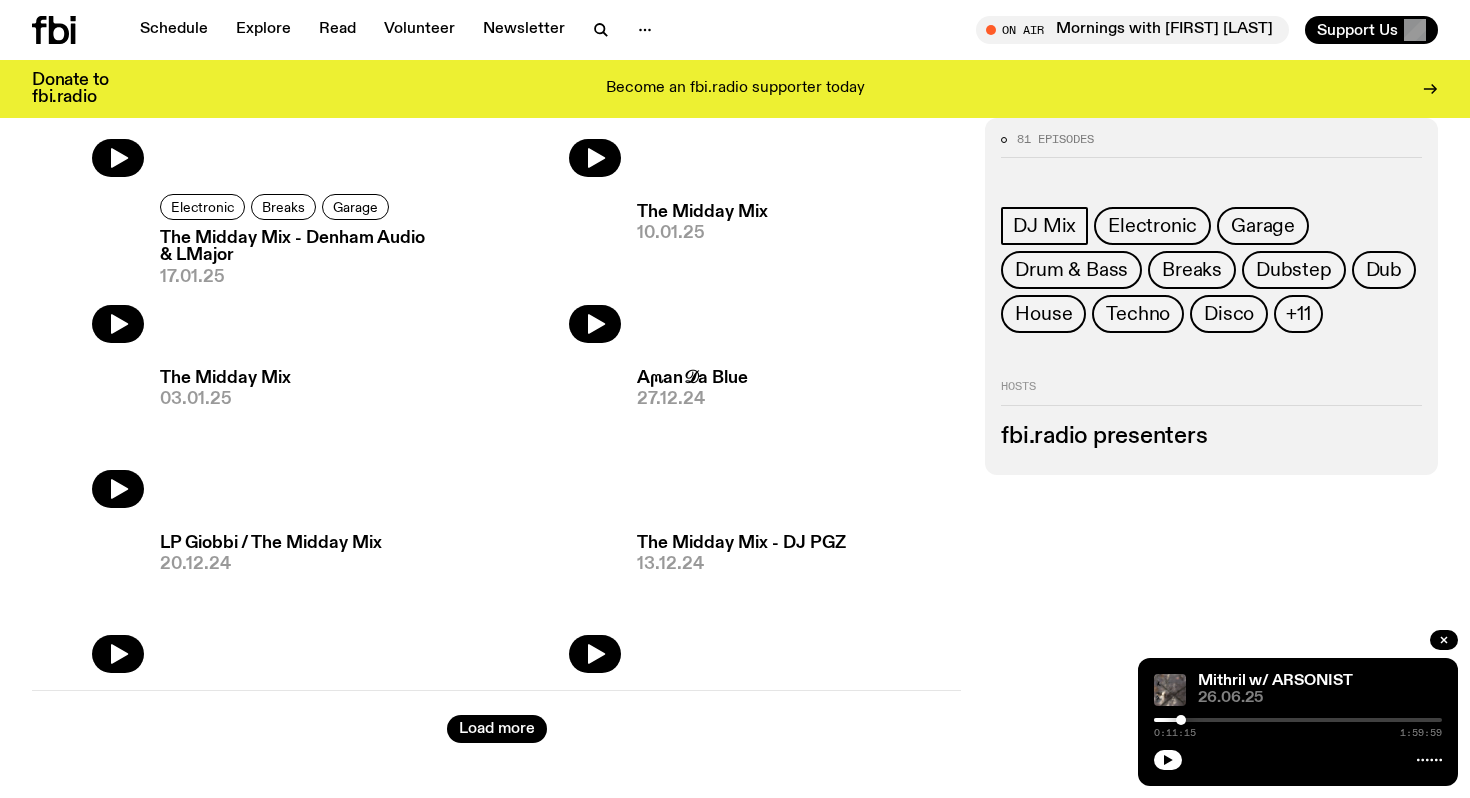 scroll, scrollTop: 3203, scrollLeft: 0, axis: vertical 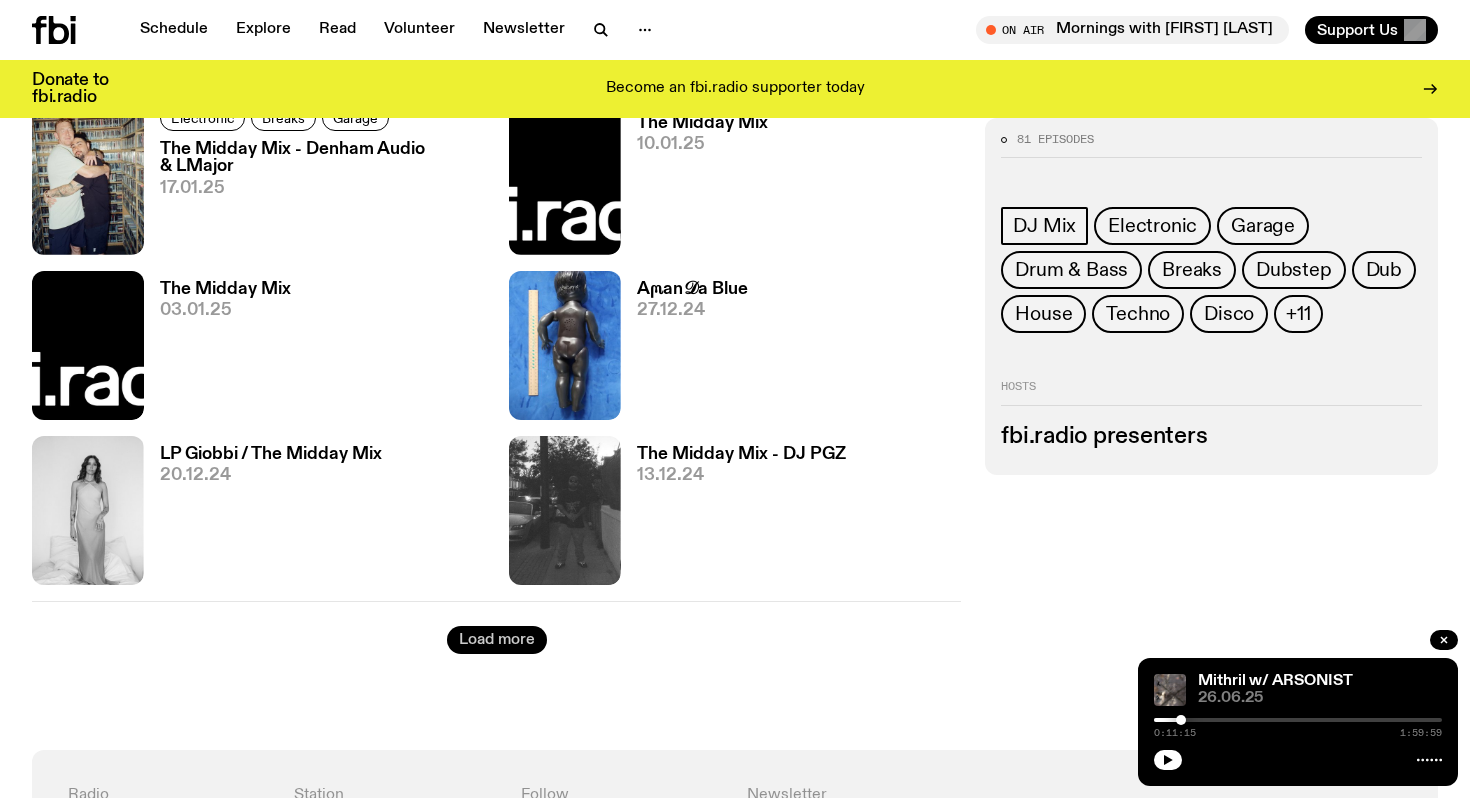 click on "Load more" at bounding box center (497, 640) 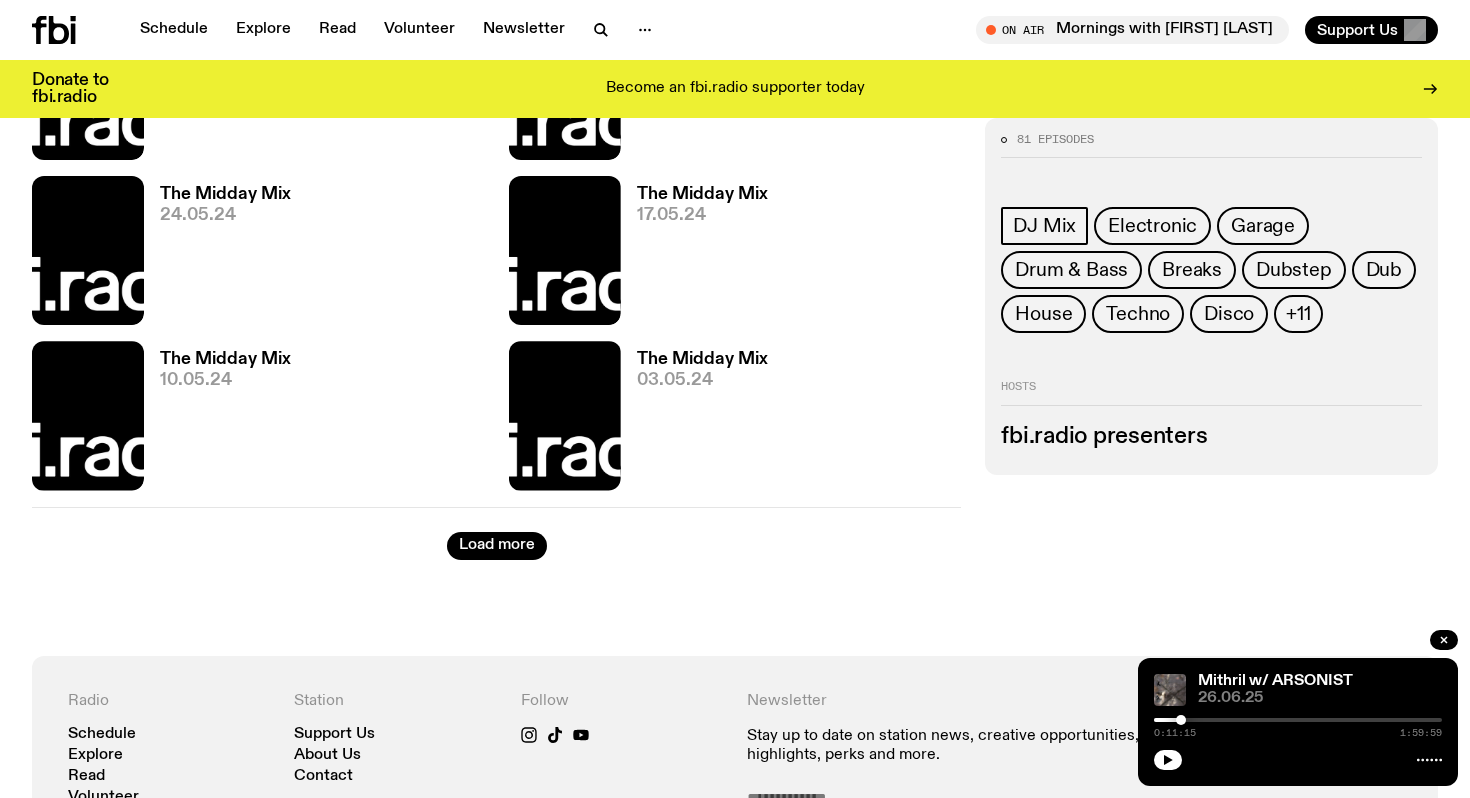 scroll, scrollTop: 5942, scrollLeft: 0, axis: vertical 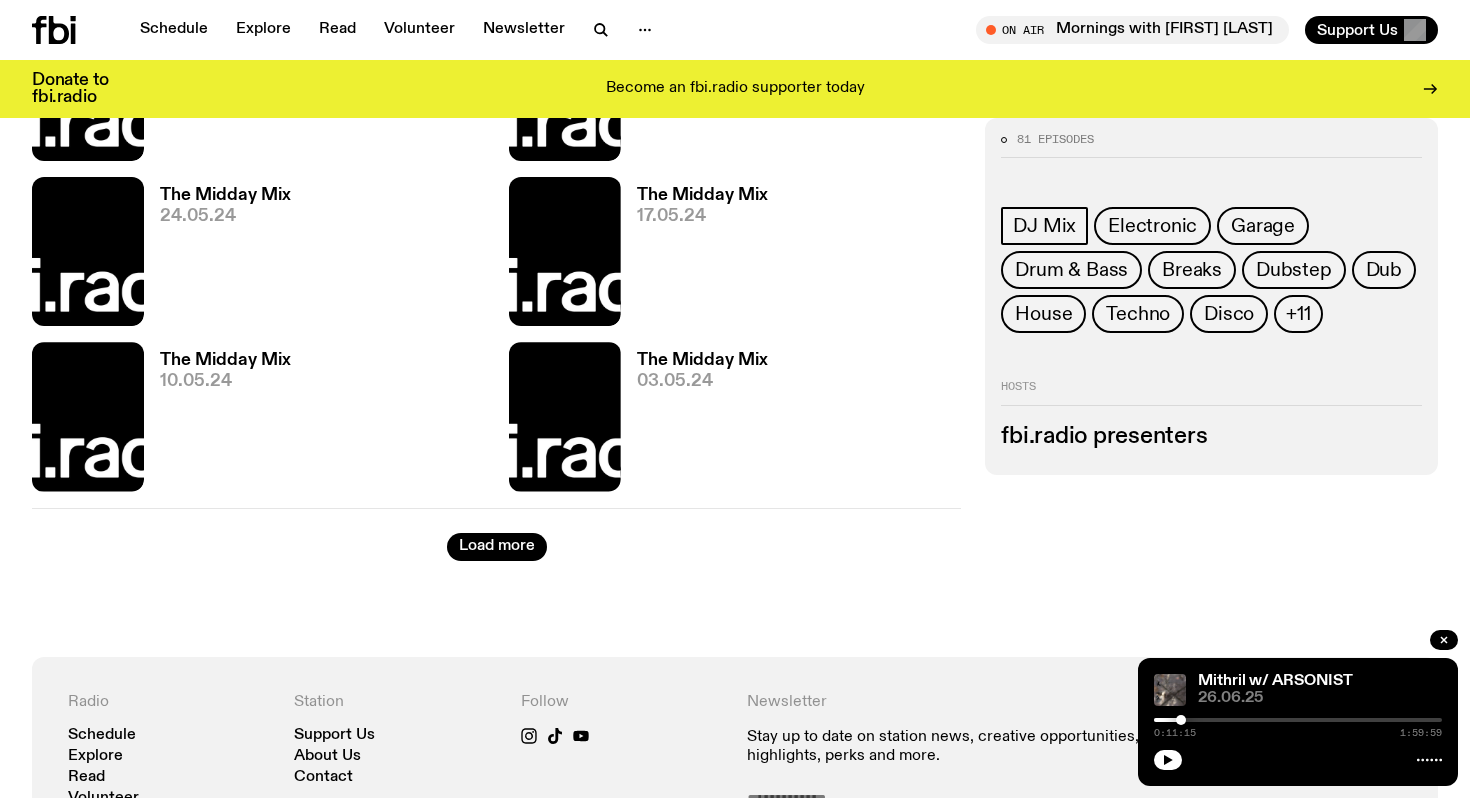 click on "Load more" 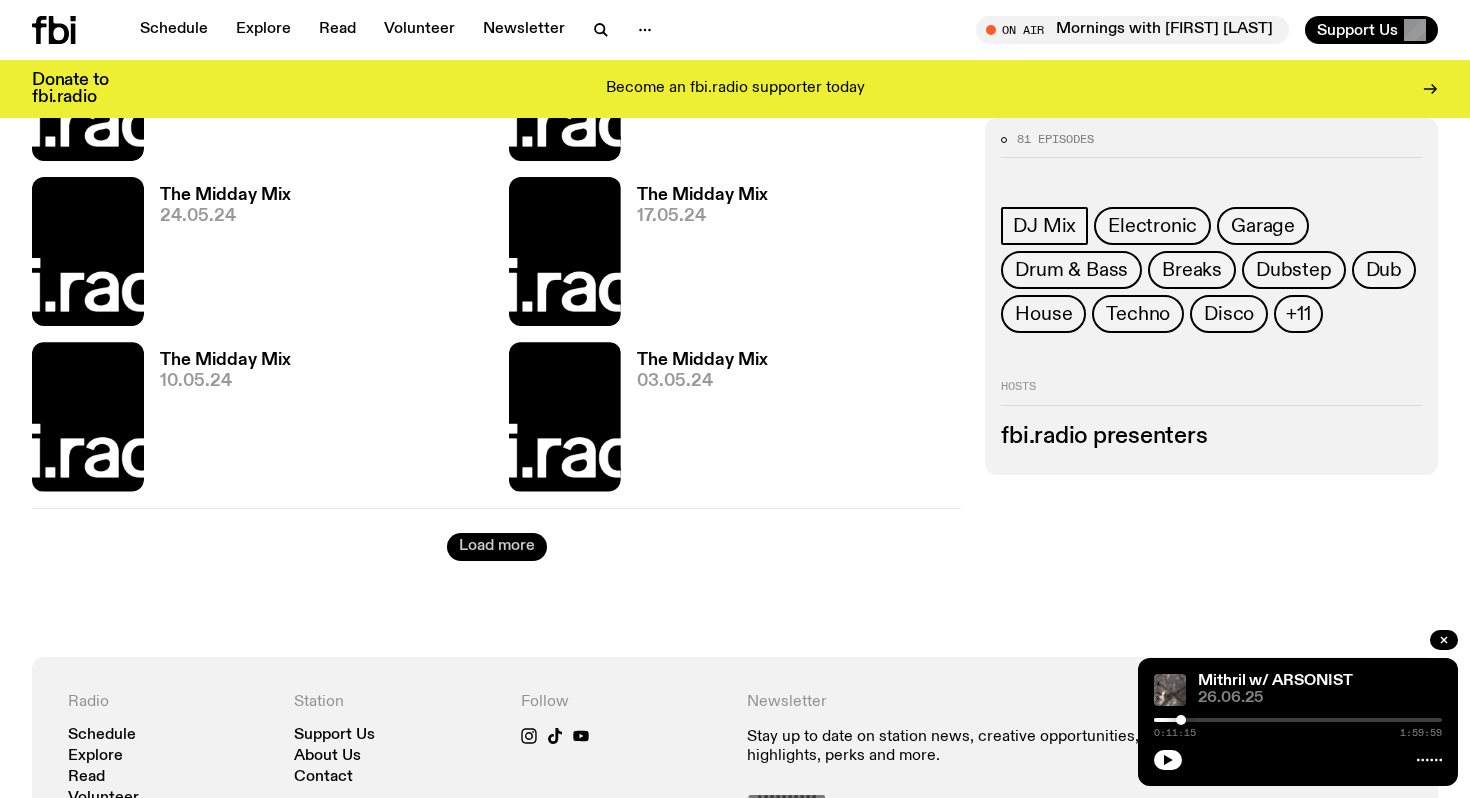 click on "Load more" at bounding box center (497, 547) 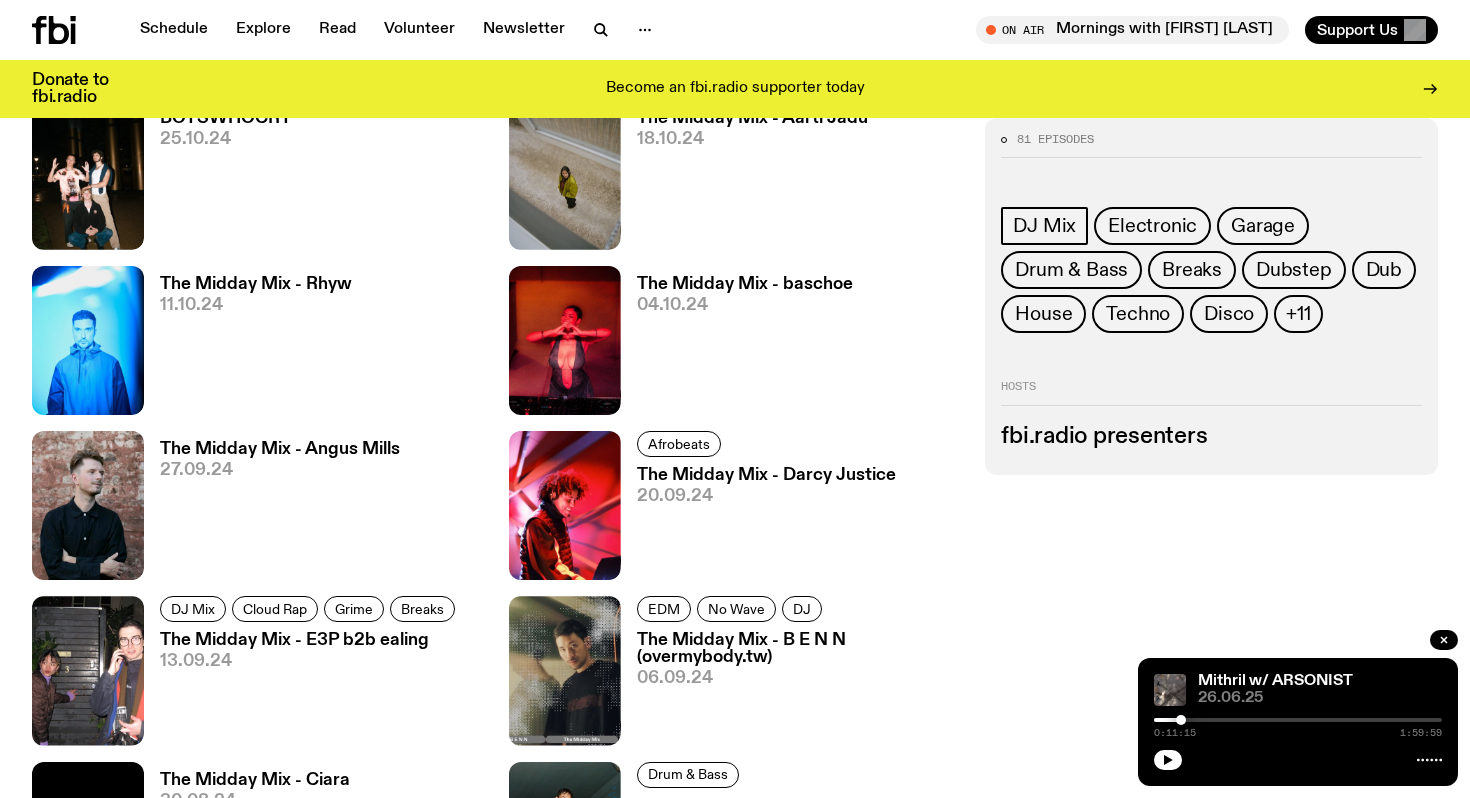 scroll, scrollTop: 4164, scrollLeft: 0, axis: vertical 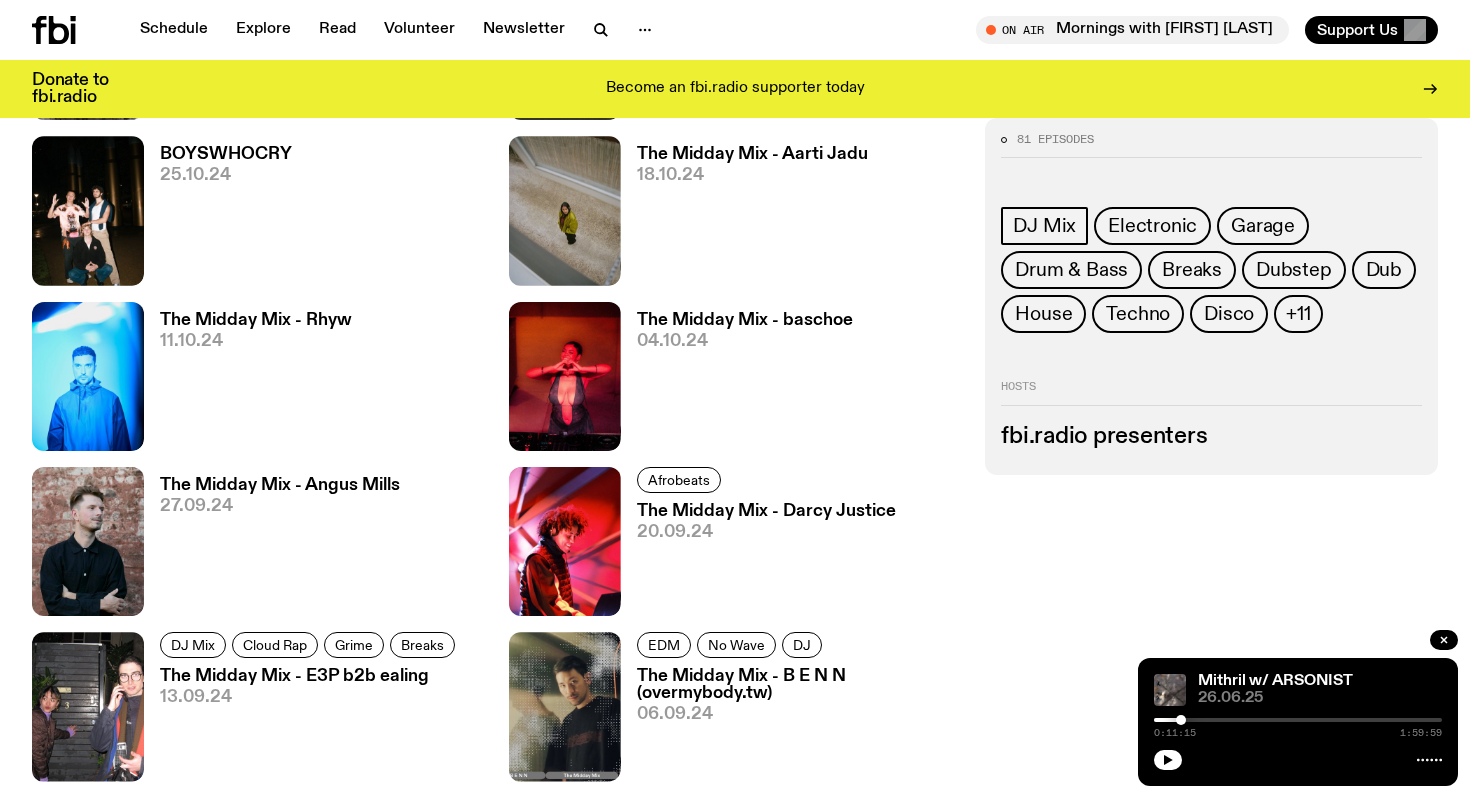 click on "The Midday Mix - Rhyw" at bounding box center (256, 320) 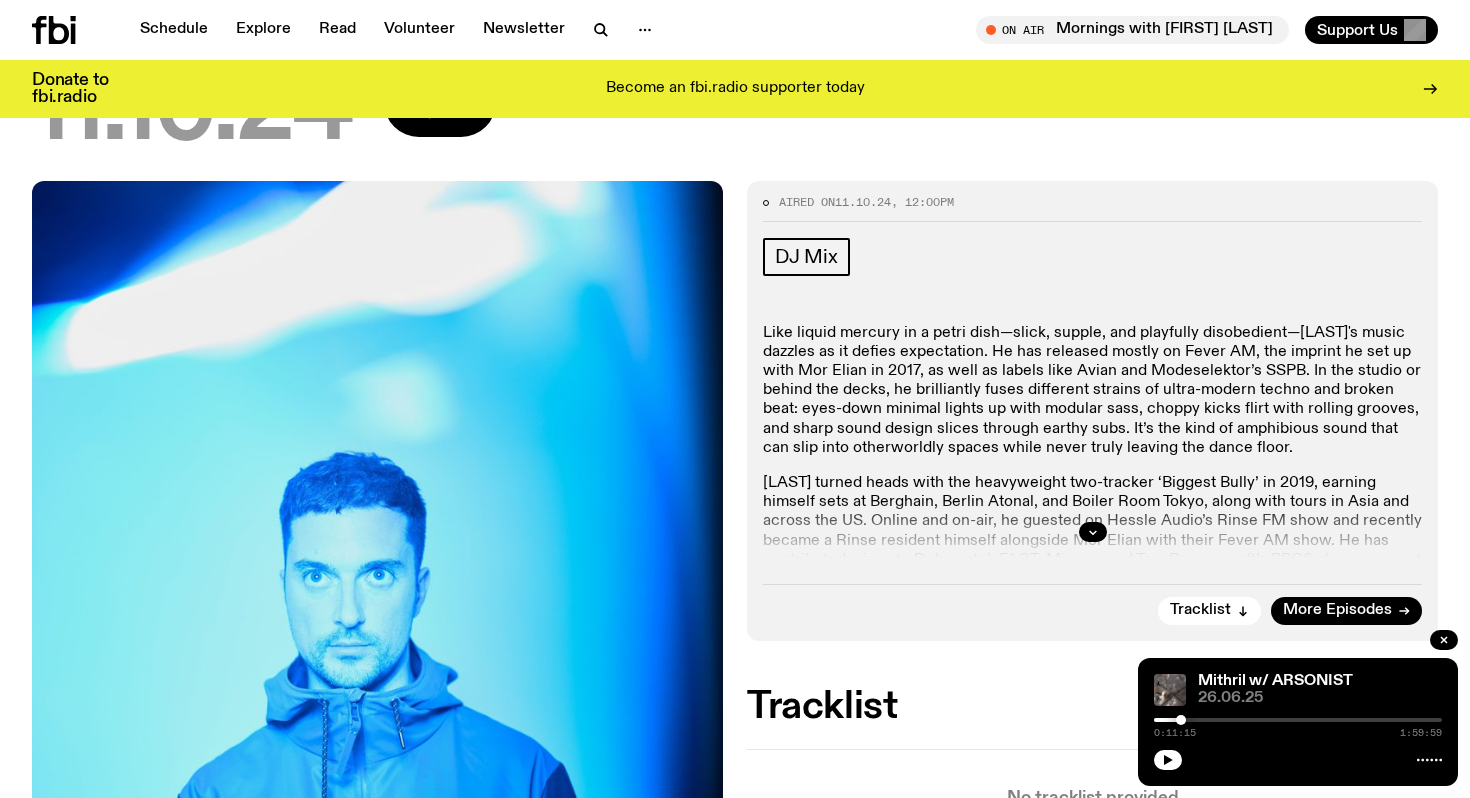 scroll, scrollTop: 216, scrollLeft: 0, axis: vertical 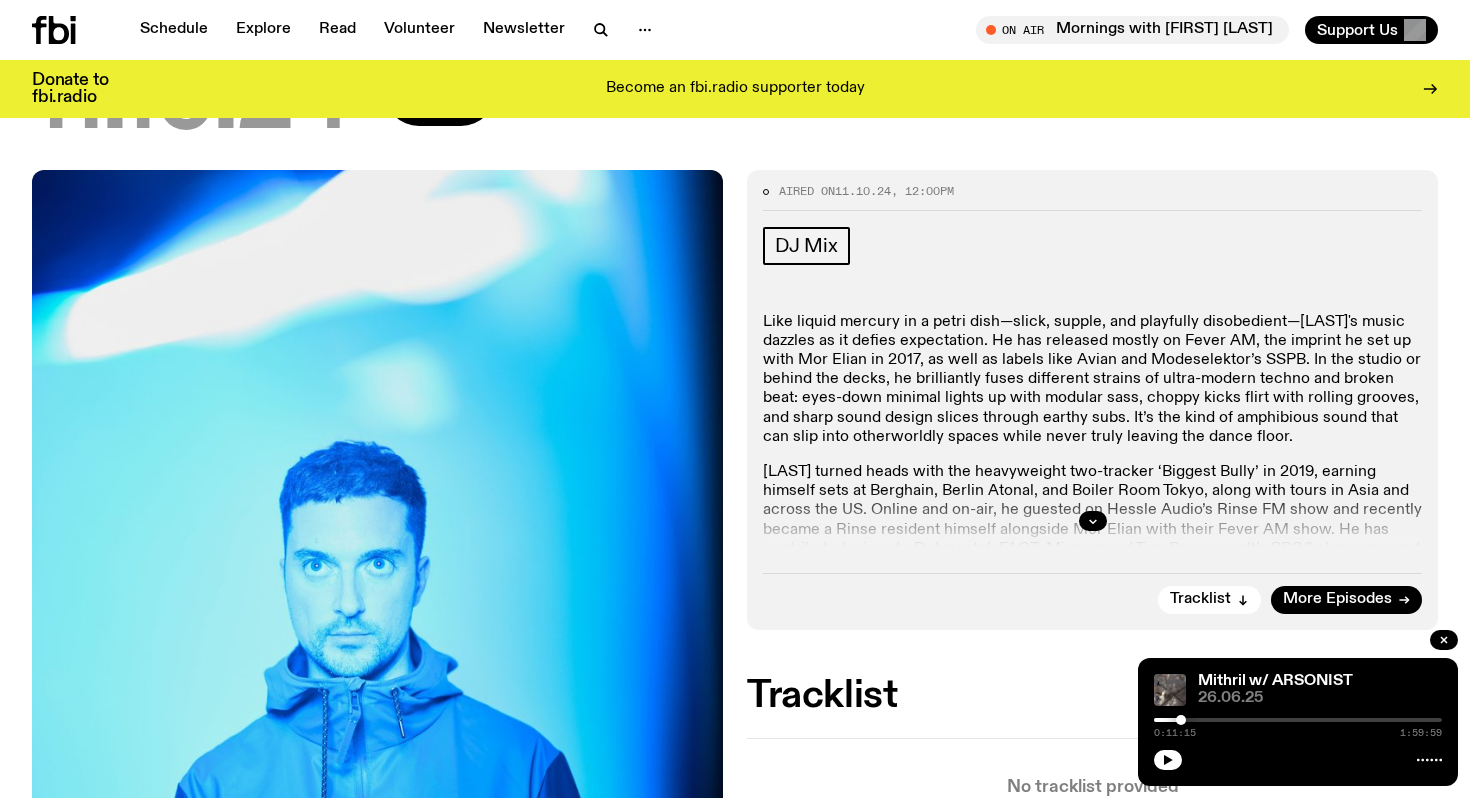 click at bounding box center [1092, 521] 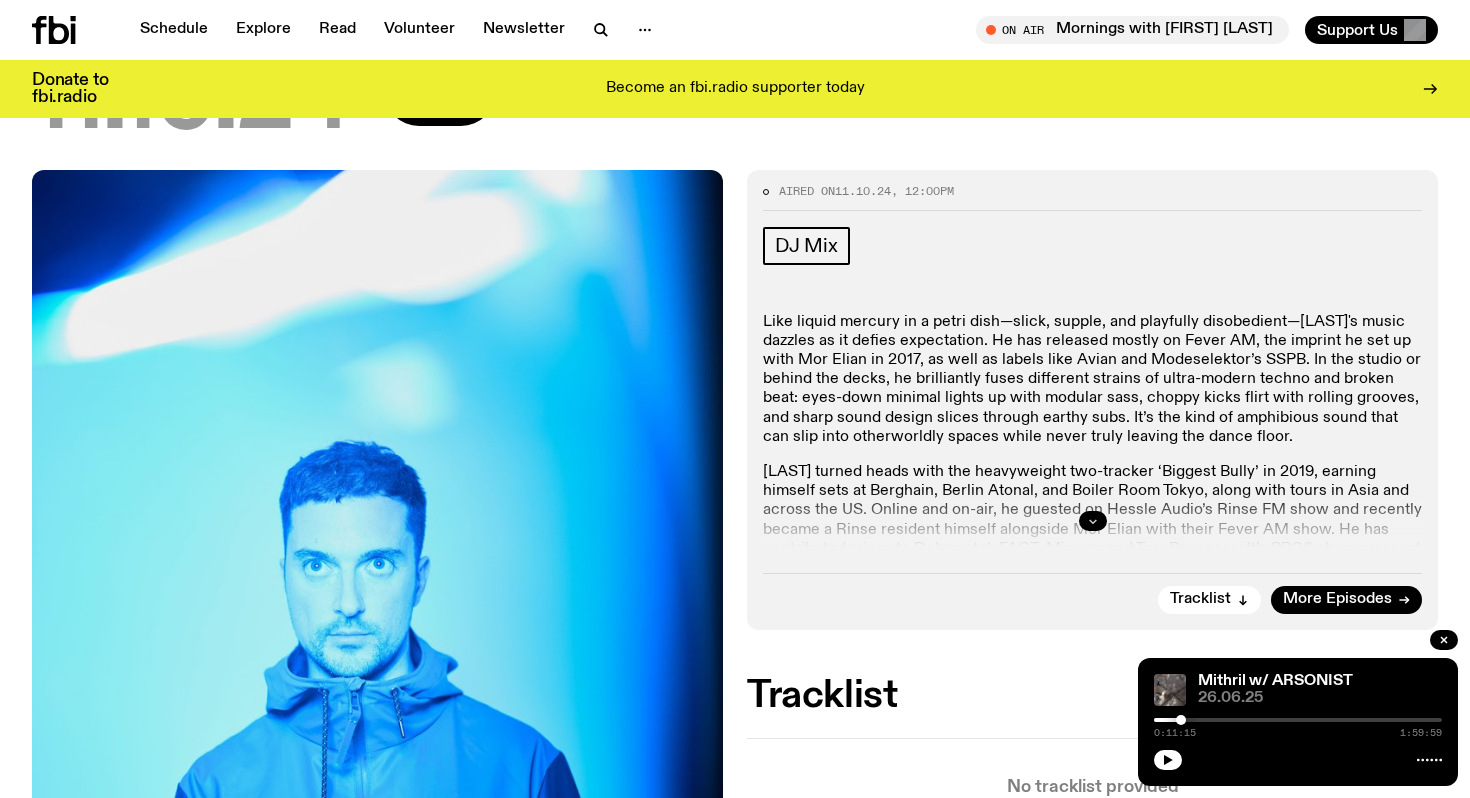 click 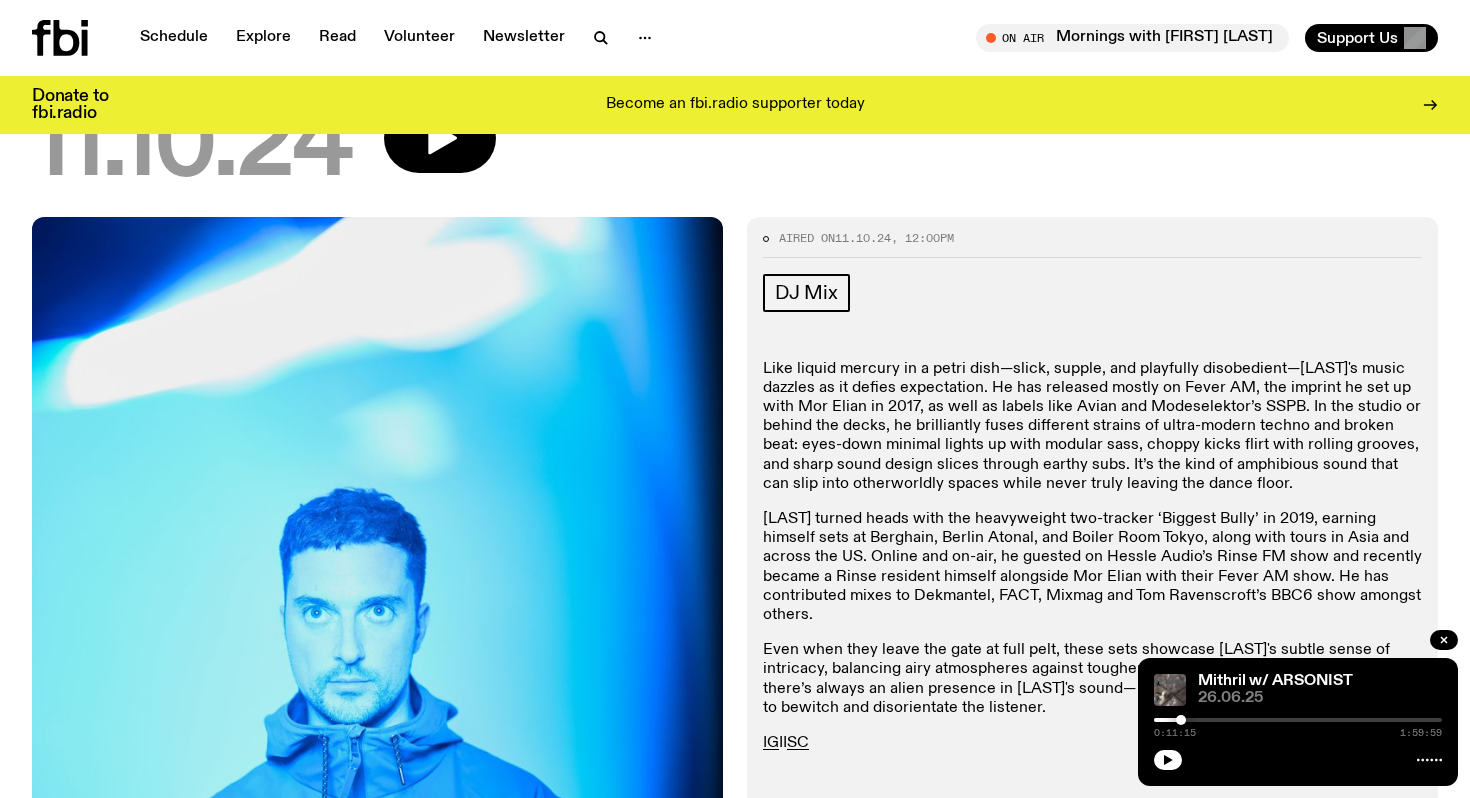 scroll, scrollTop: 0, scrollLeft: 0, axis: both 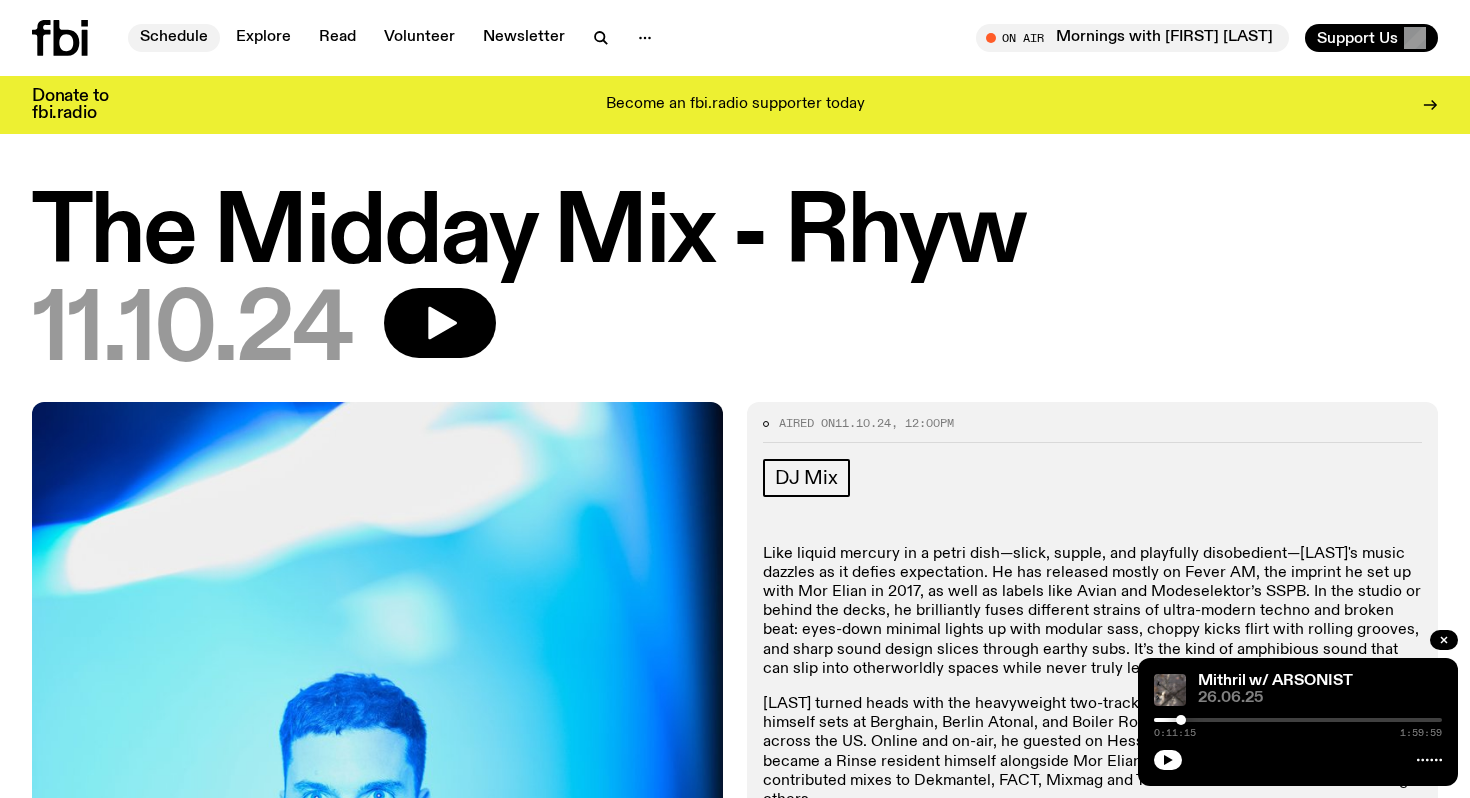 click on "Schedule" at bounding box center (174, 38) 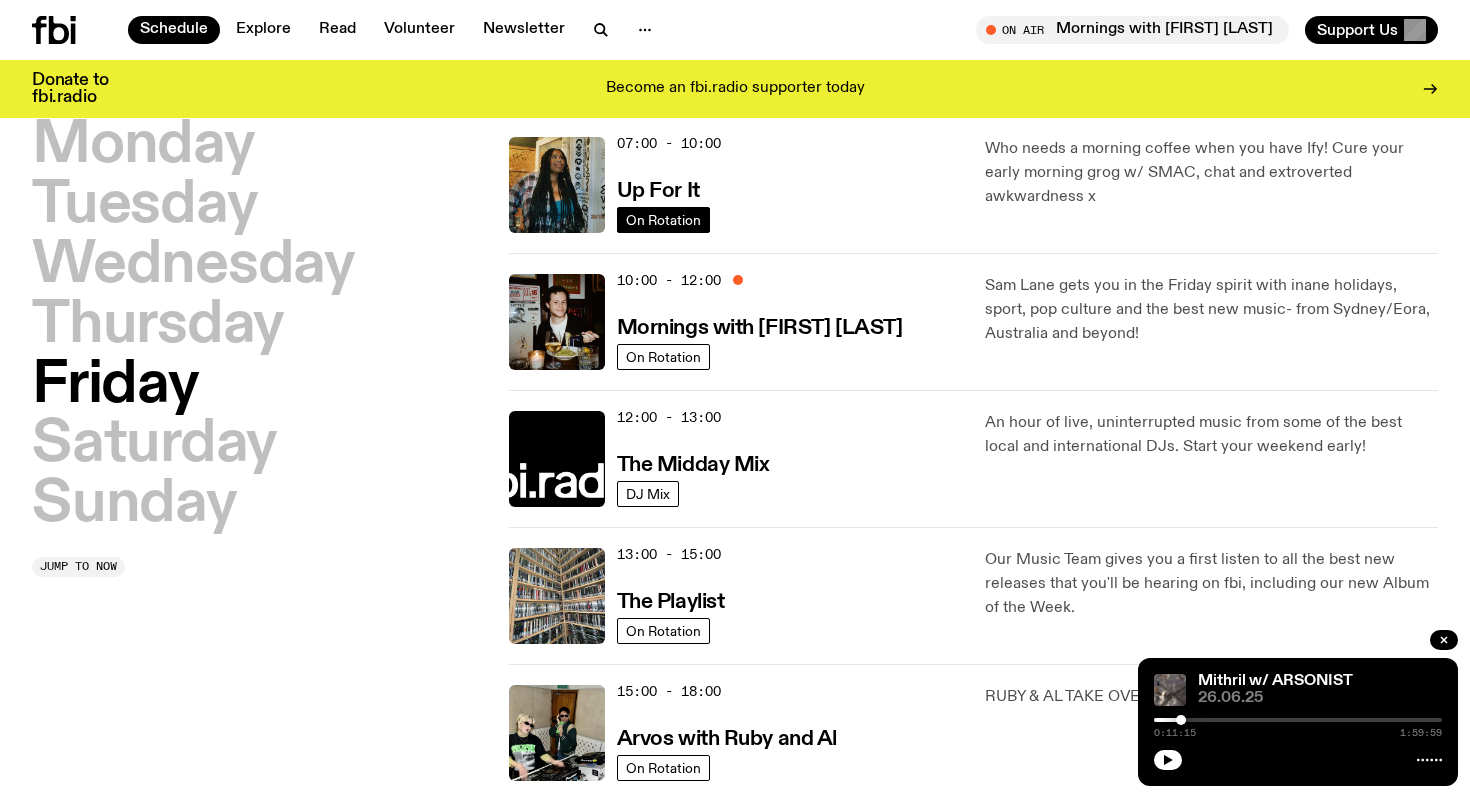 scroll, scrollTop: 393, scrollLeft: 0, axis: vertical 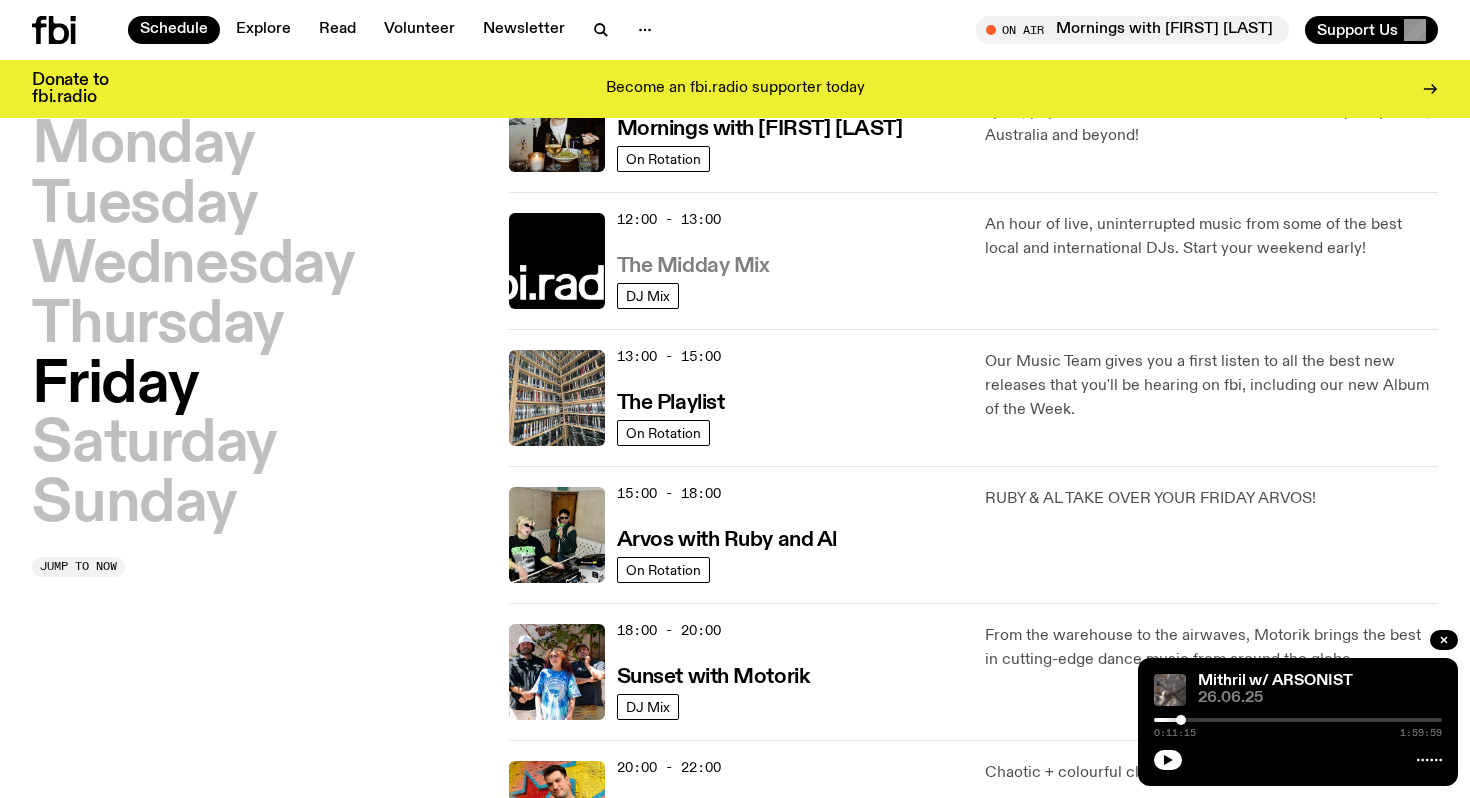 click on "The Midday Mix" at bounding box center (693, 266) 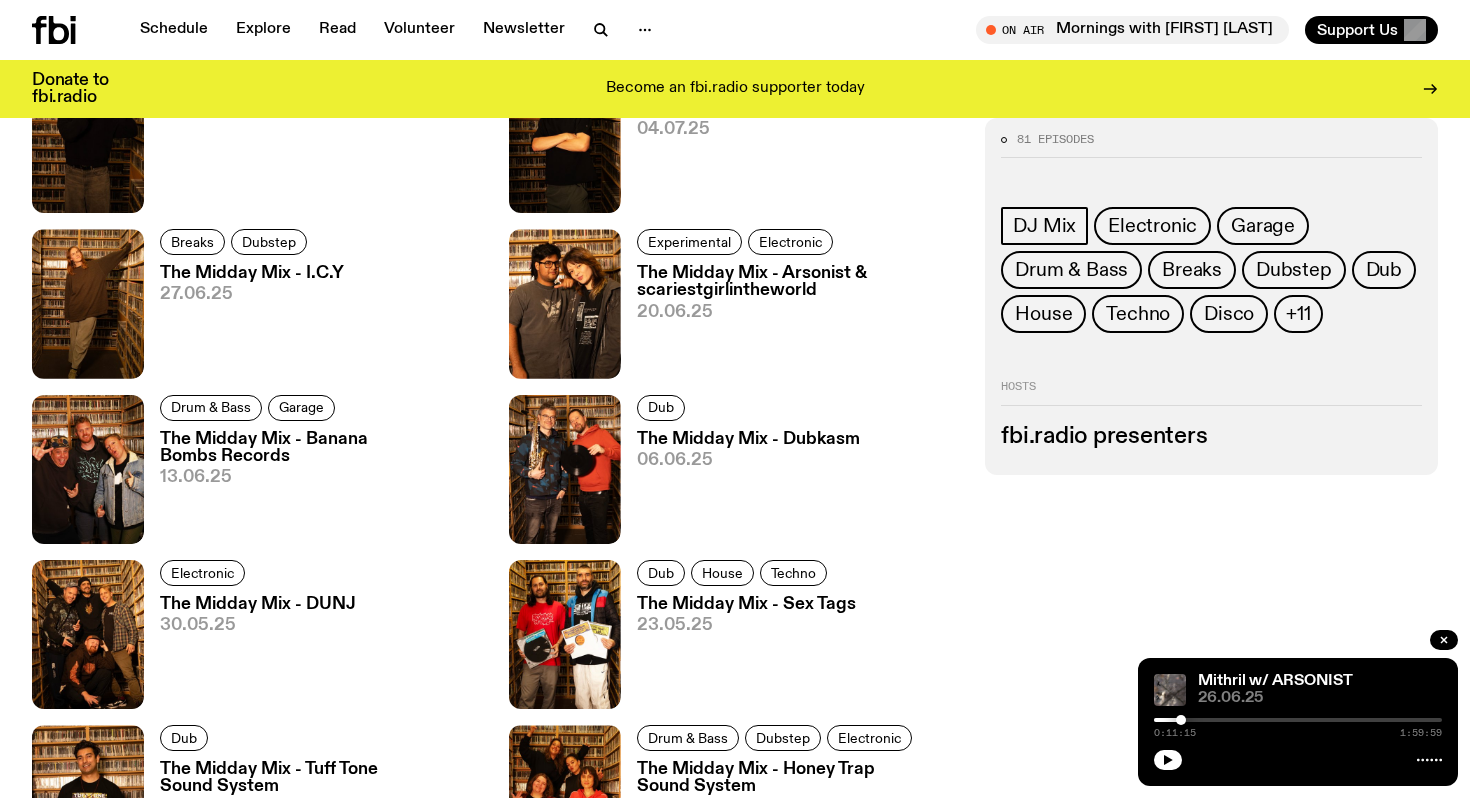 scroll, scrollTop: 1090, scrollLeft: 0, axis: vertical 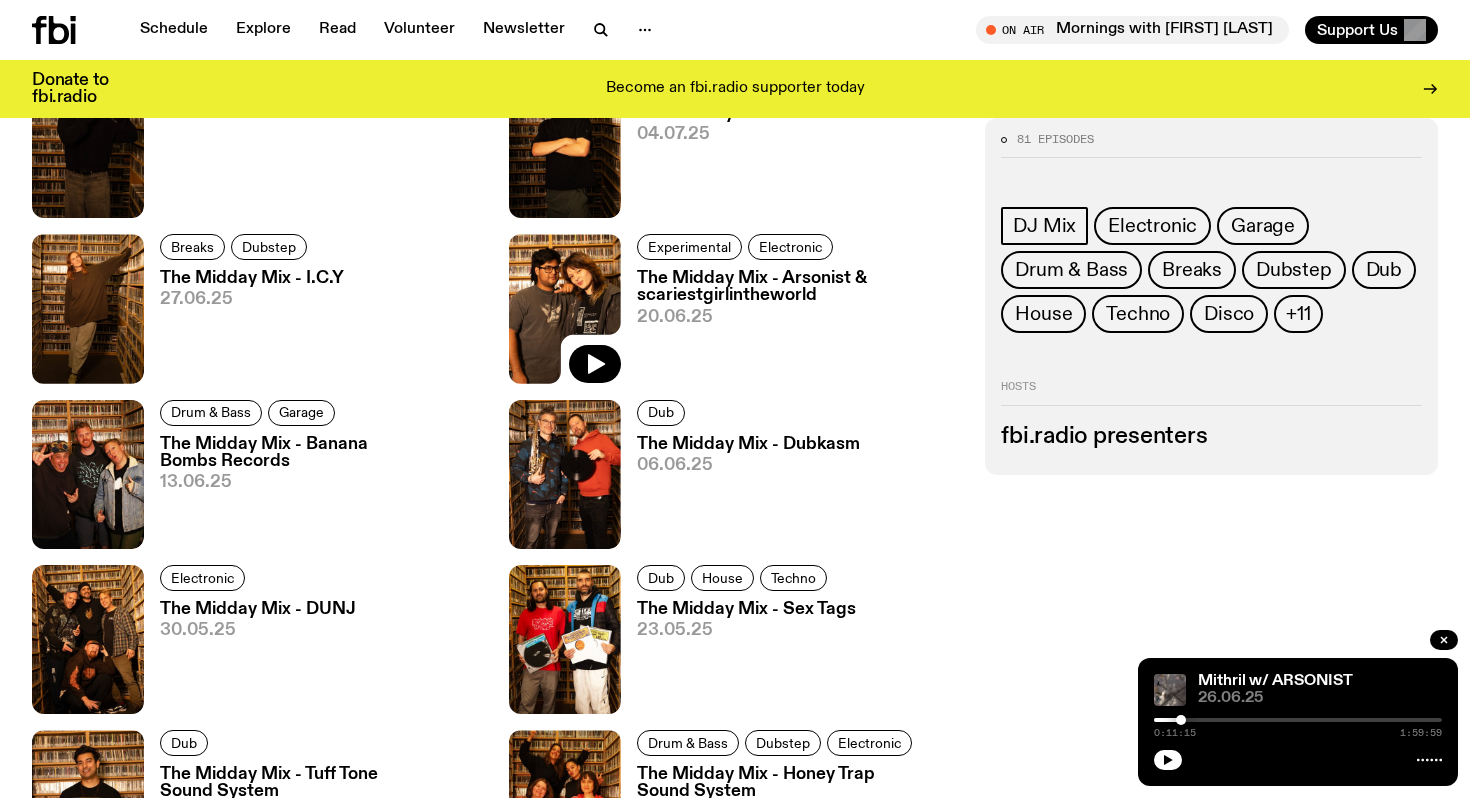 click 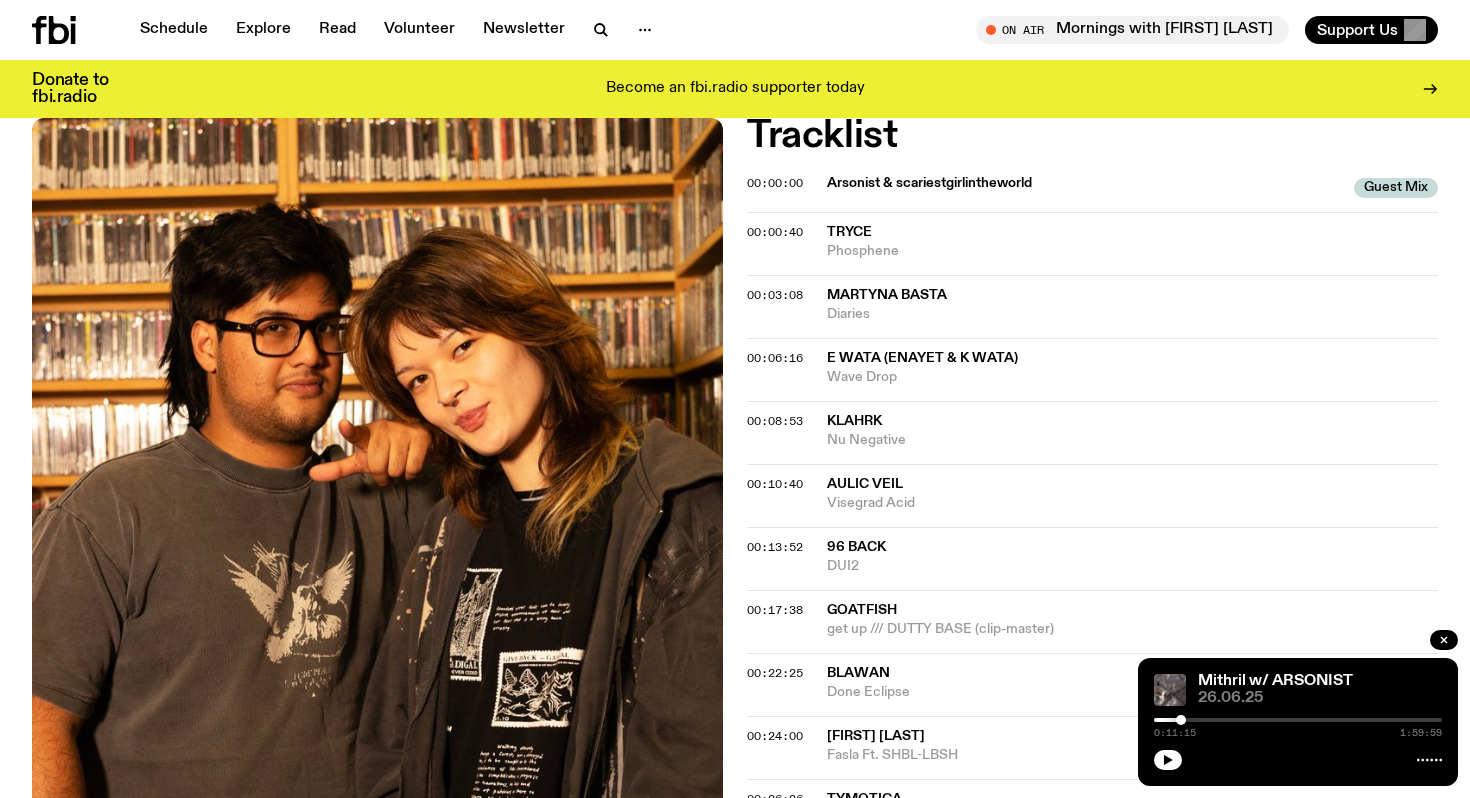 scroll, scrollTop: 0, scrollLeft: 0, axis: both 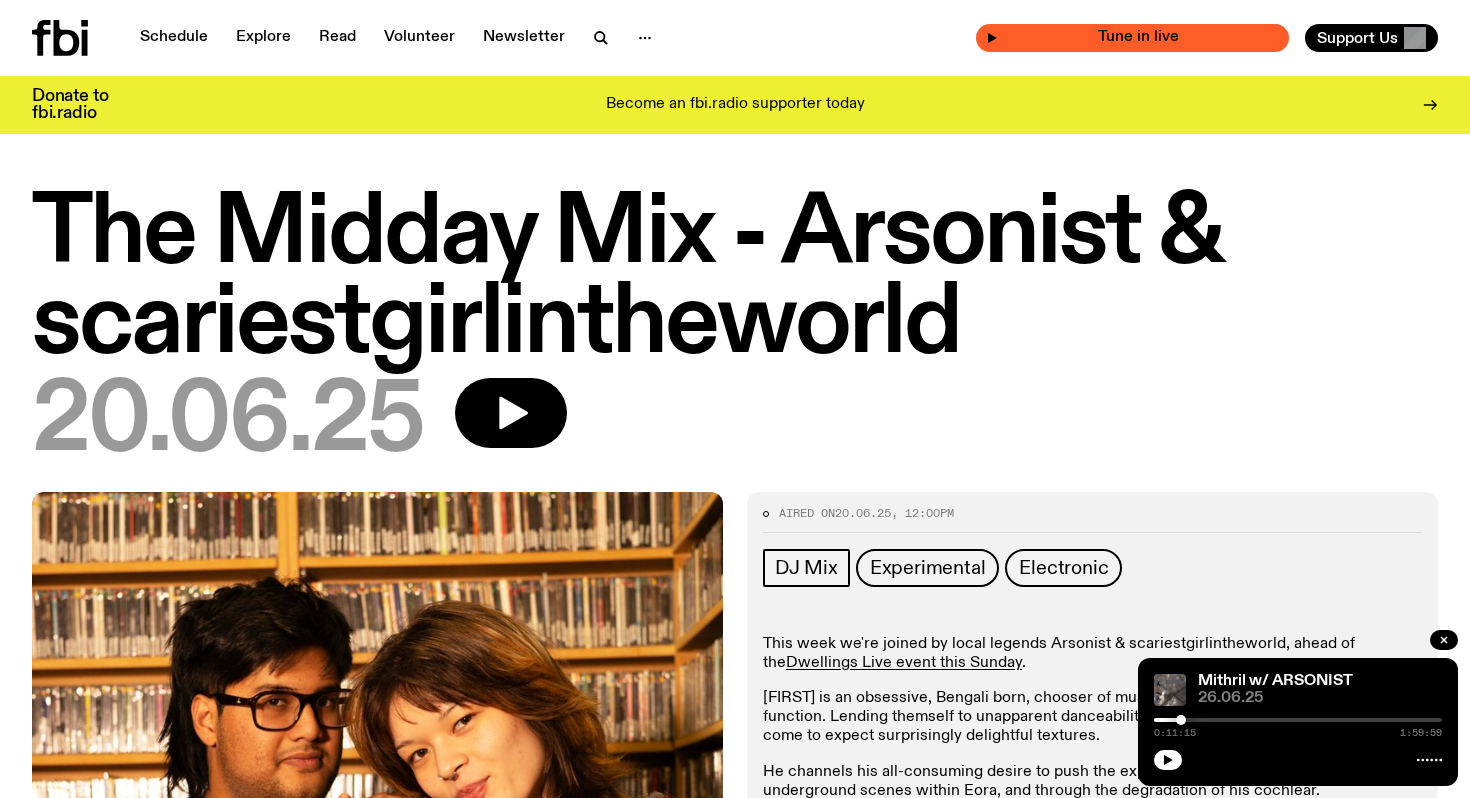 click on "Tune in live" at bounding box center [1138, 37] 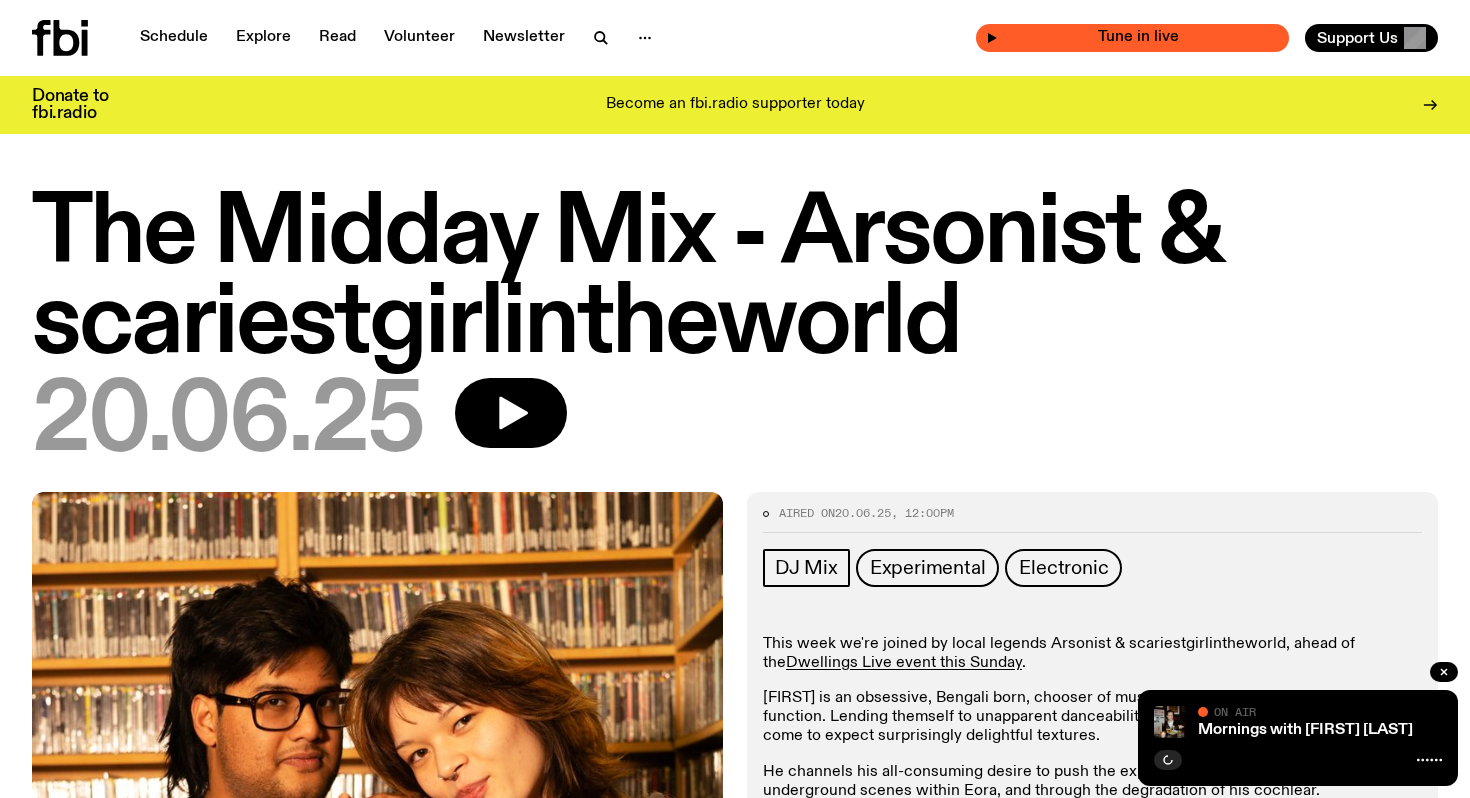 click on "Tune in live" at bounding box center (1138, 37) 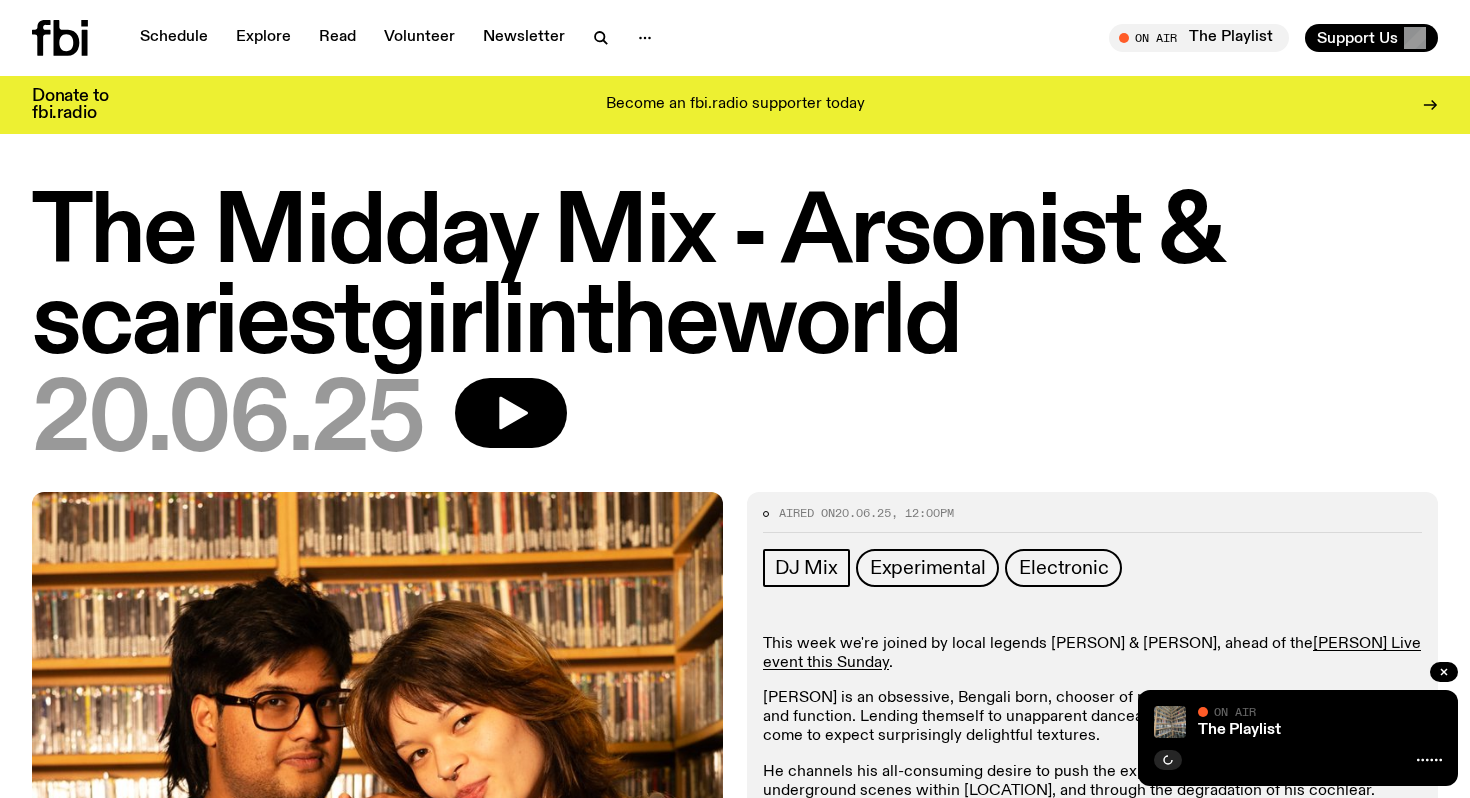 scroll, scrollTop: 0, scrollLeft: 0, axis: both 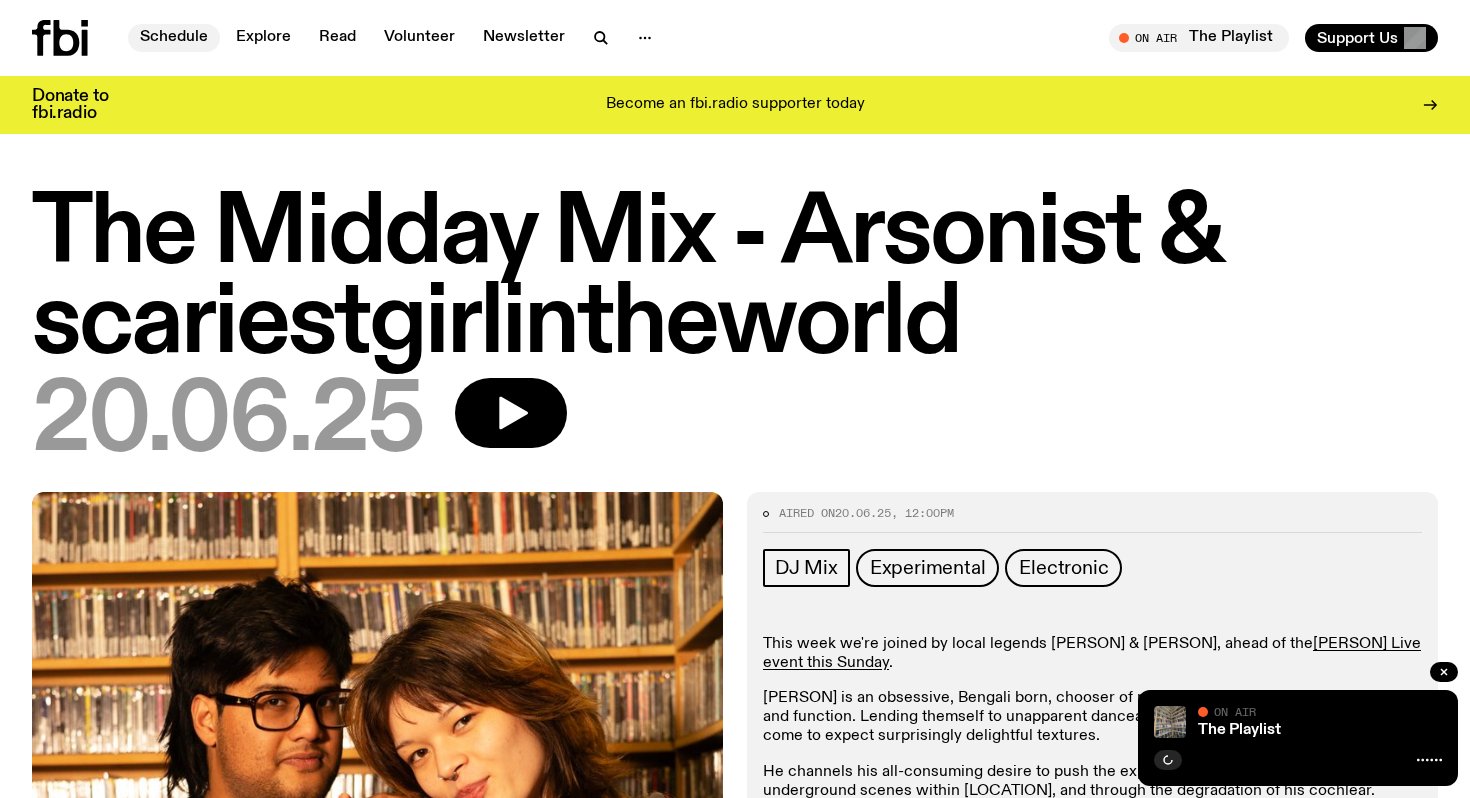 click on "Schedule" at bounding box center [174, 38] 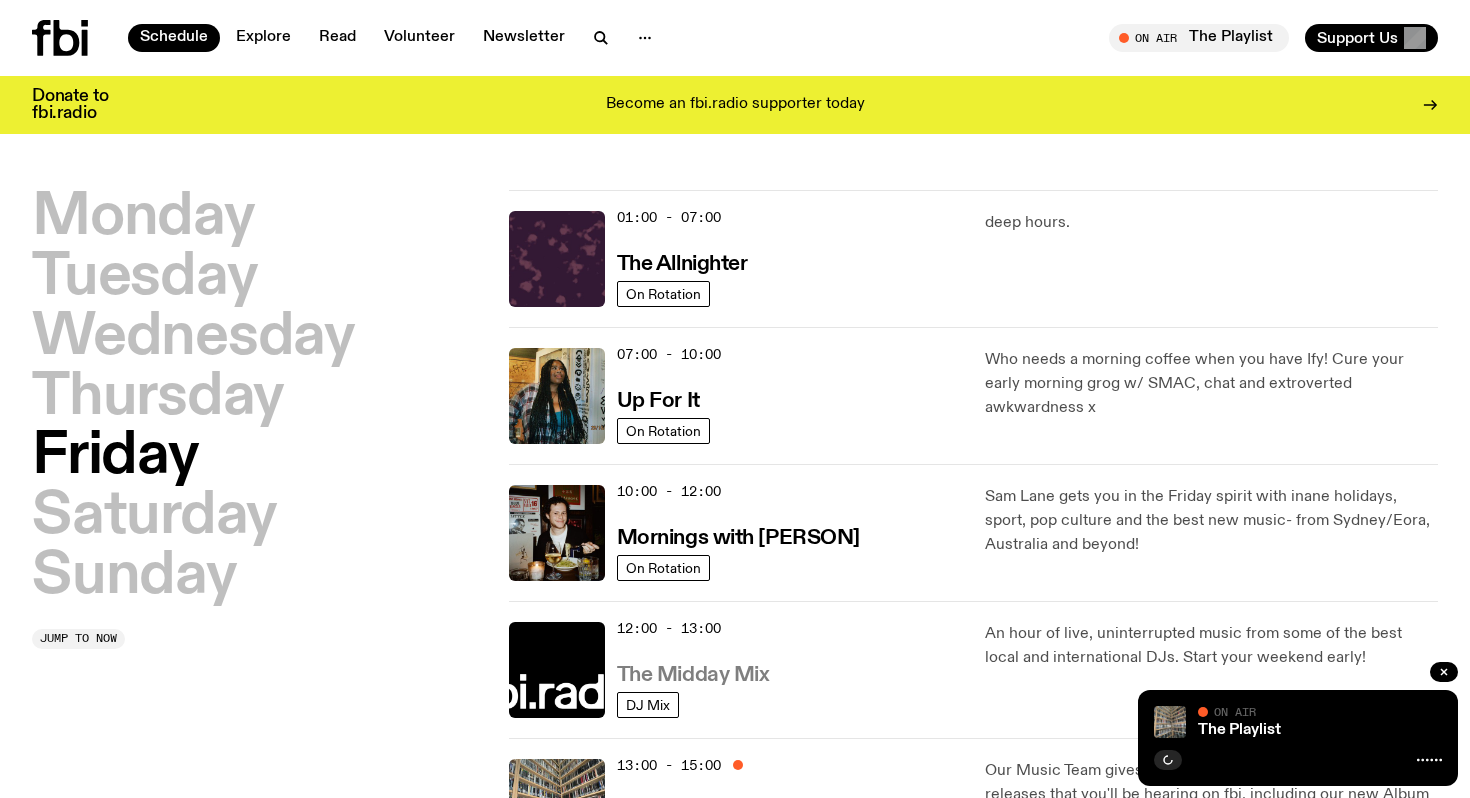 click on "The Midday Mix" at bounding box center [693, 675] 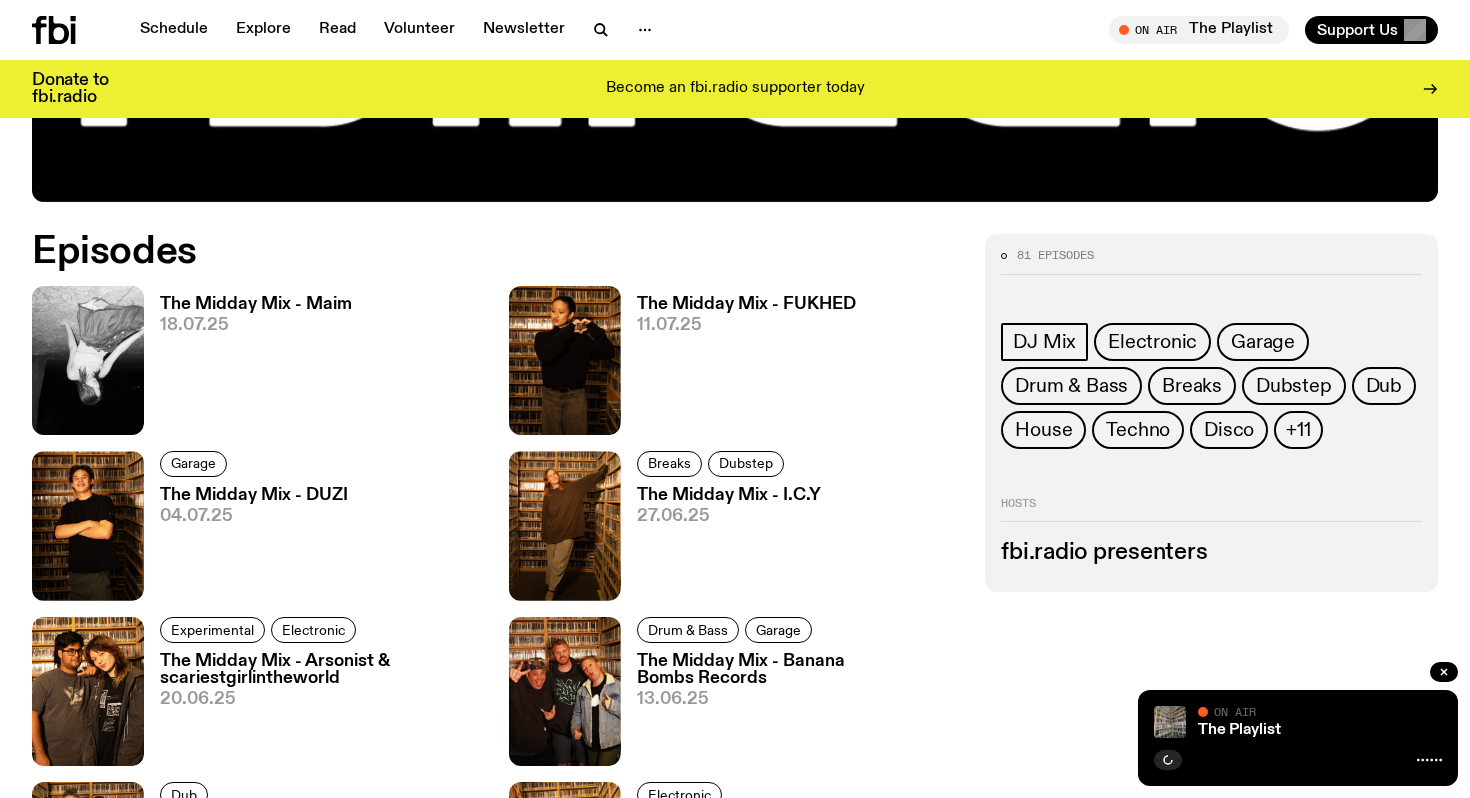 scroll, scrollTop: 891, scrollLeft: 0, axis: vertical 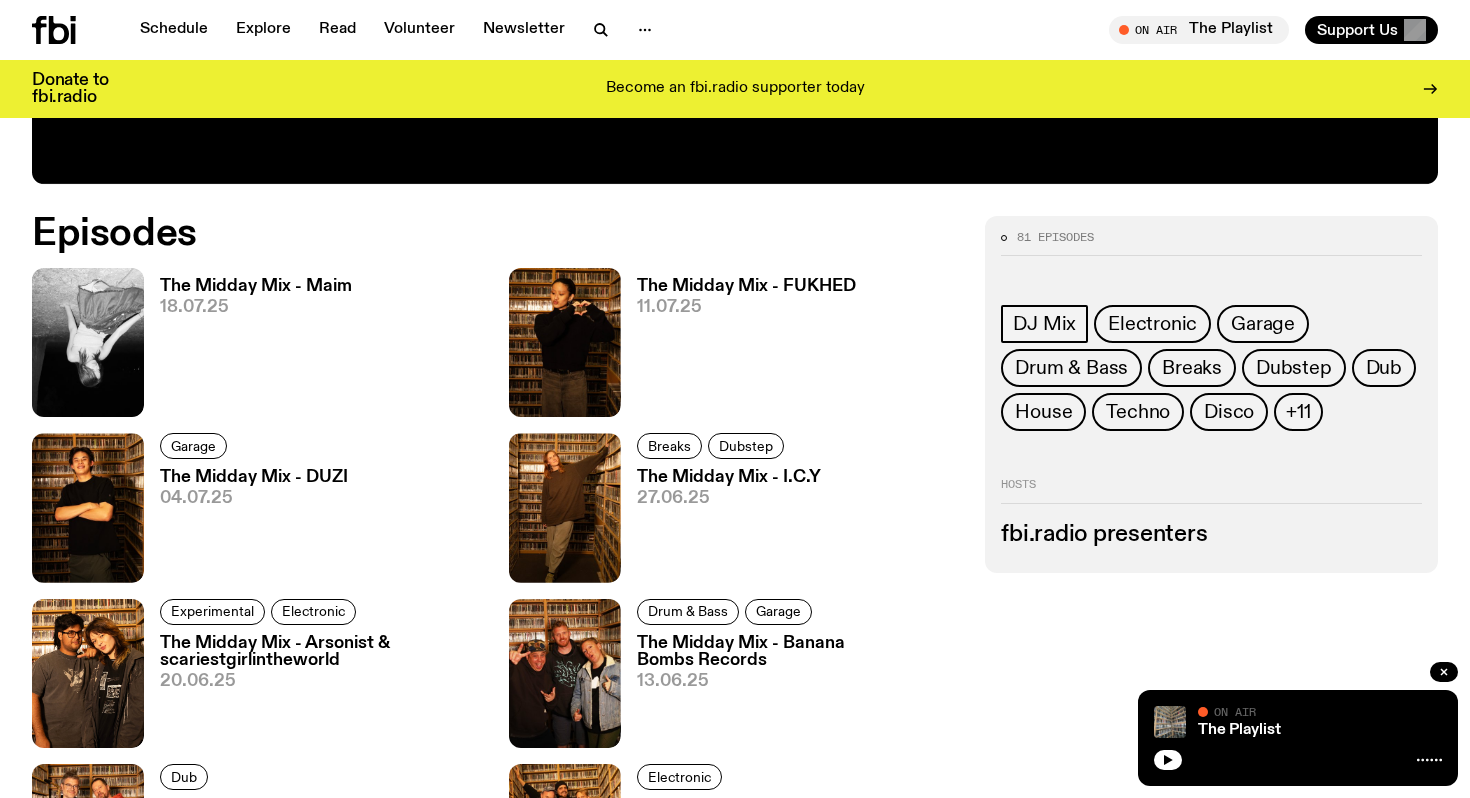 click on "18.07.25" at bounding box center (256, 307) 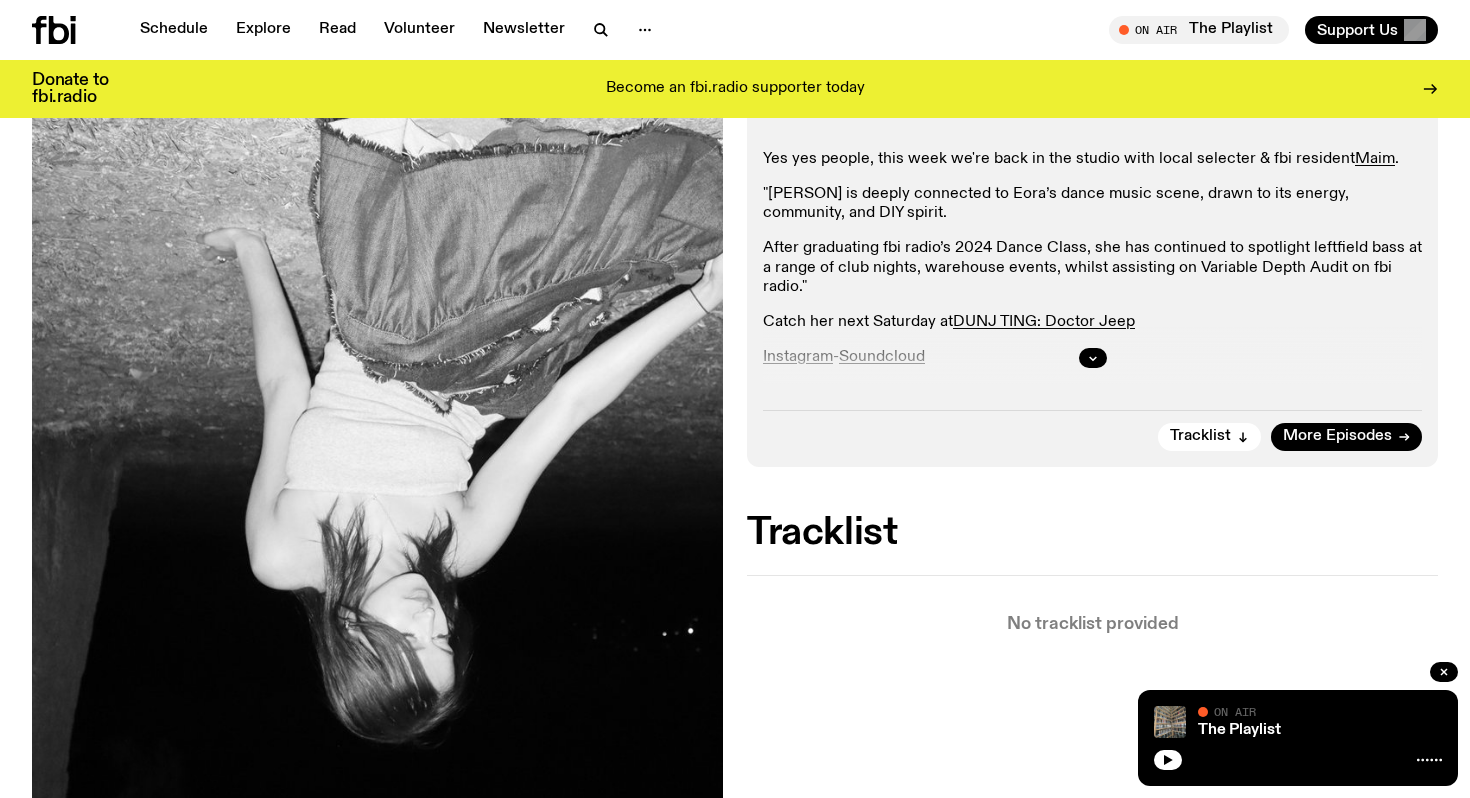 scroll, scrollTop: 378, scrollLeft: 0, axis: vertical 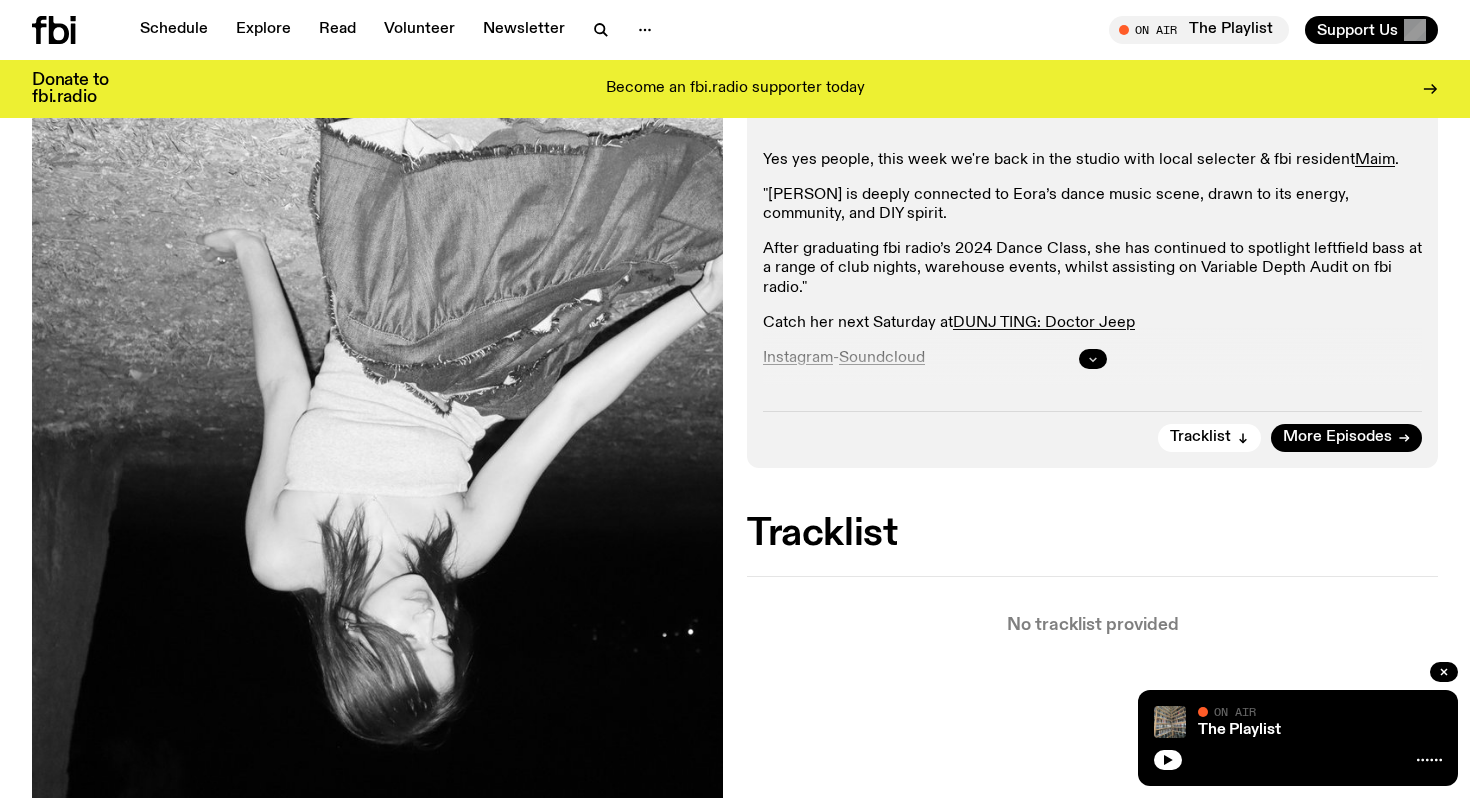 click 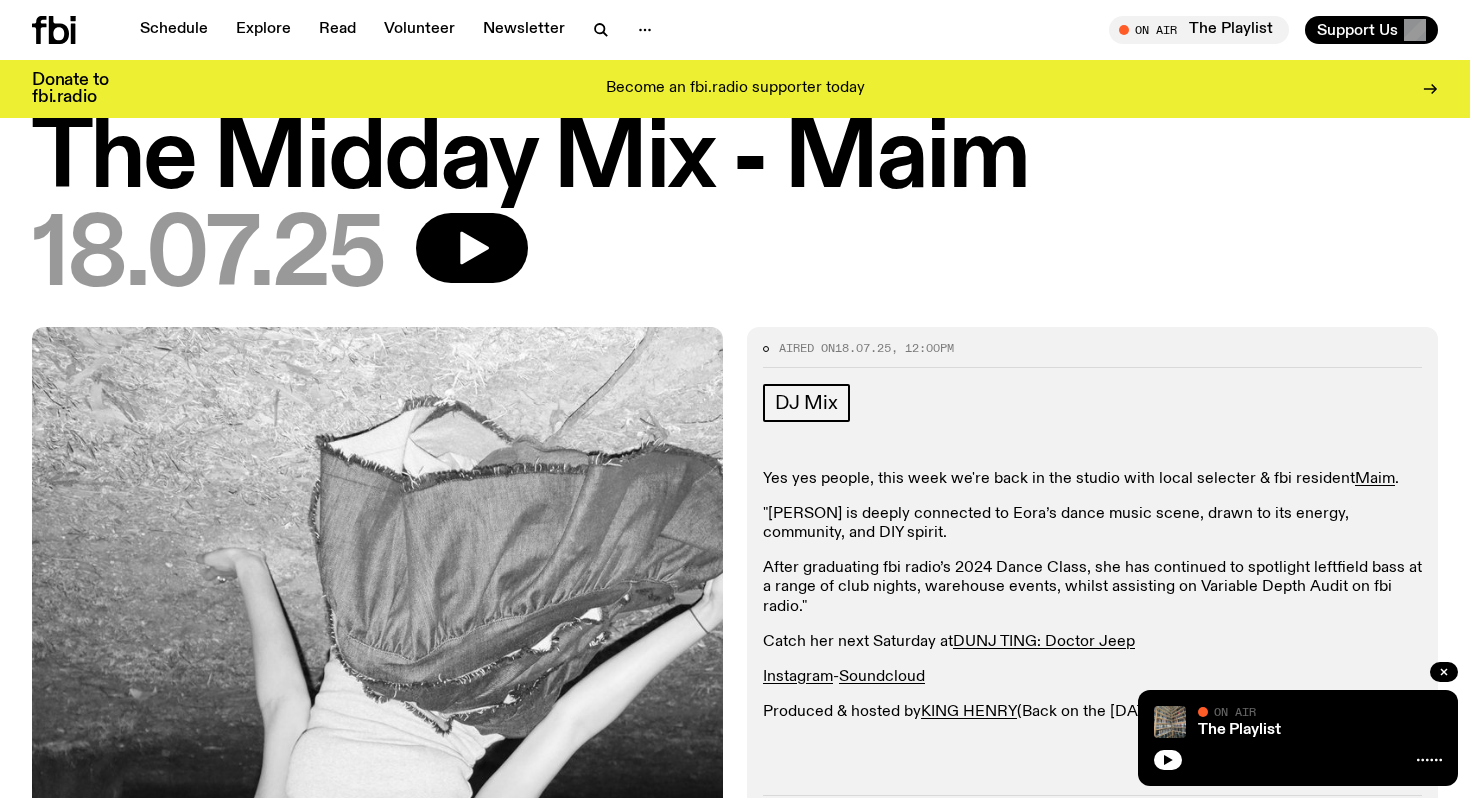 scroll, scrollTop: 19, scrollLeft: 0, axis: vertical 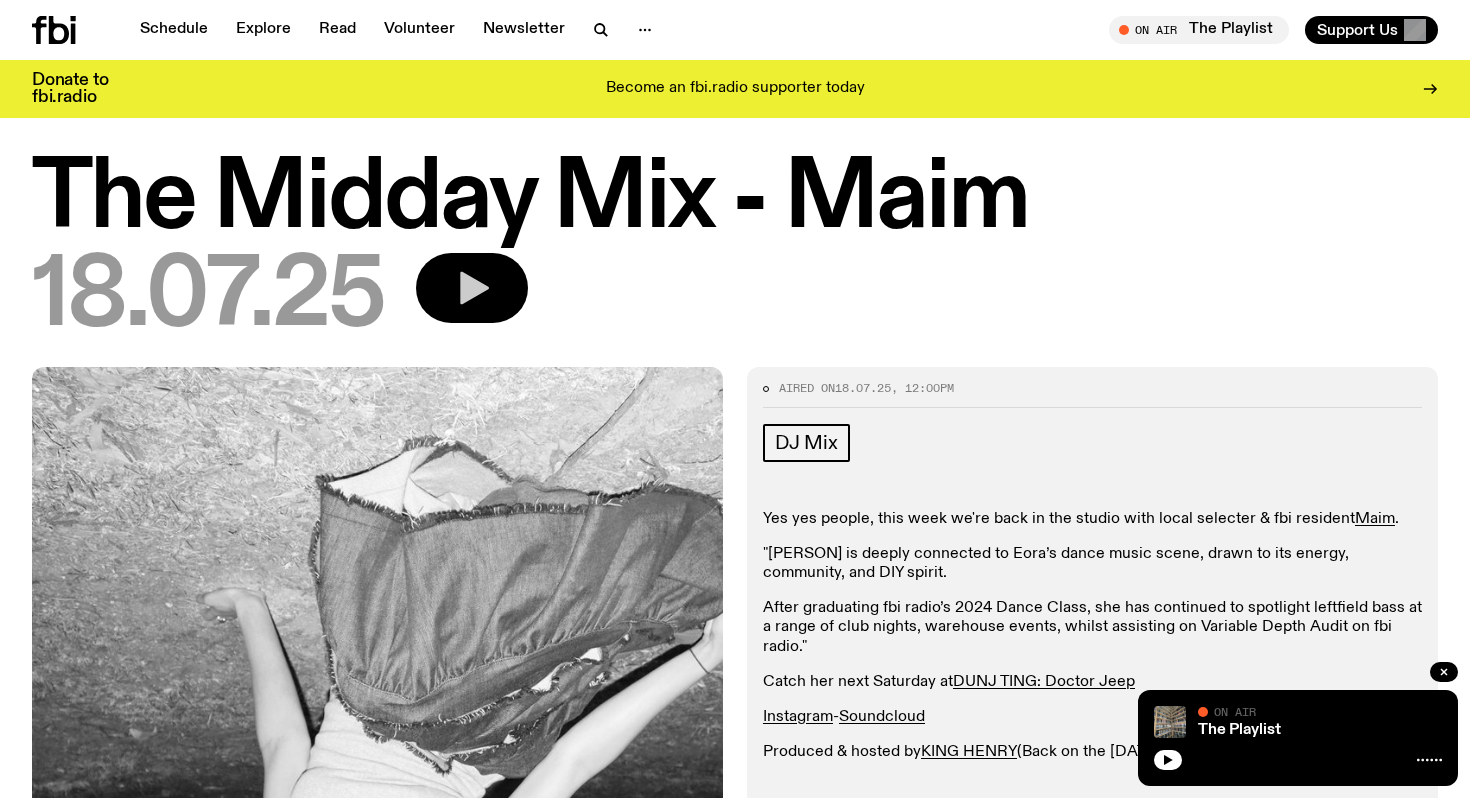 click 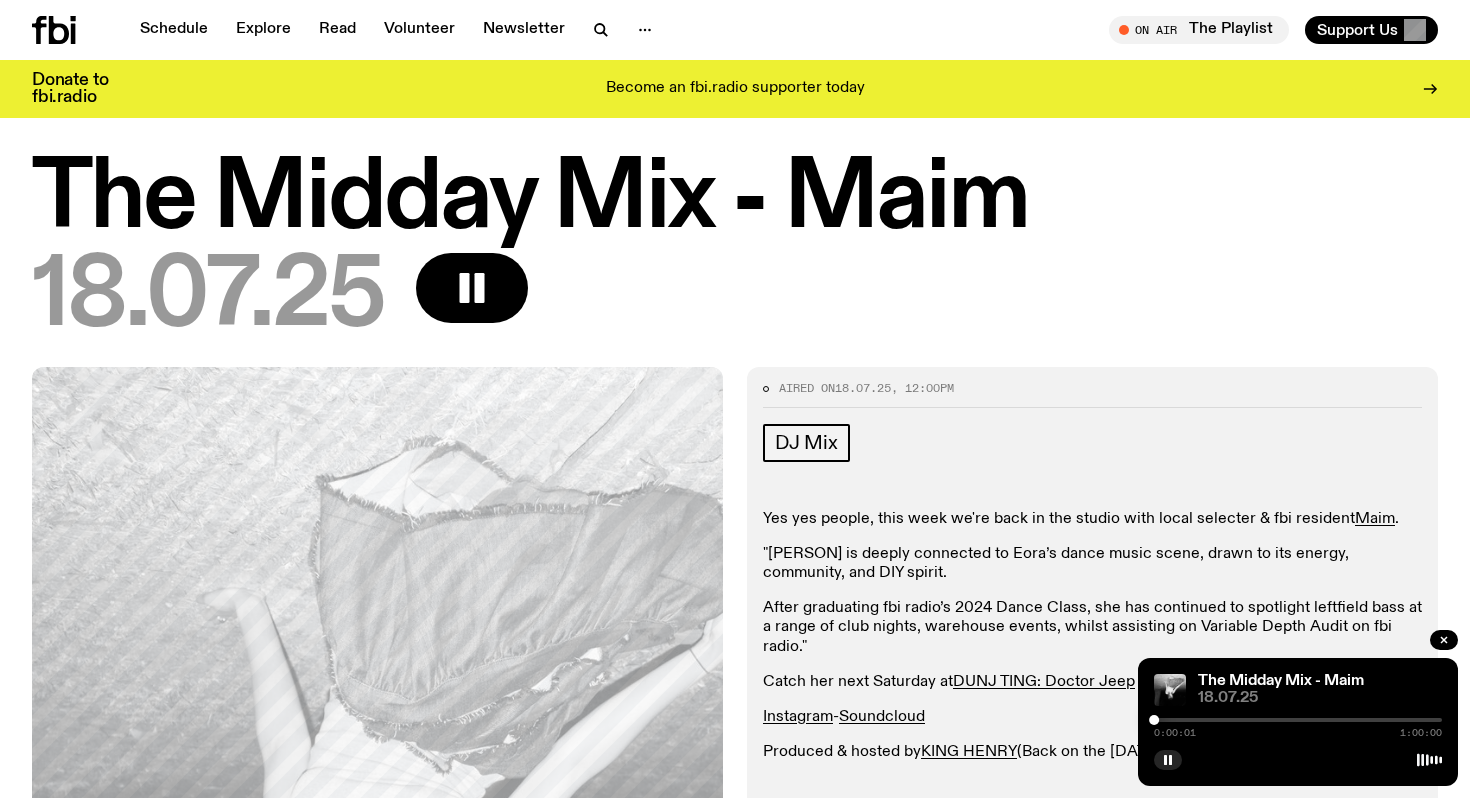 click at bounding box center (1298, 720) 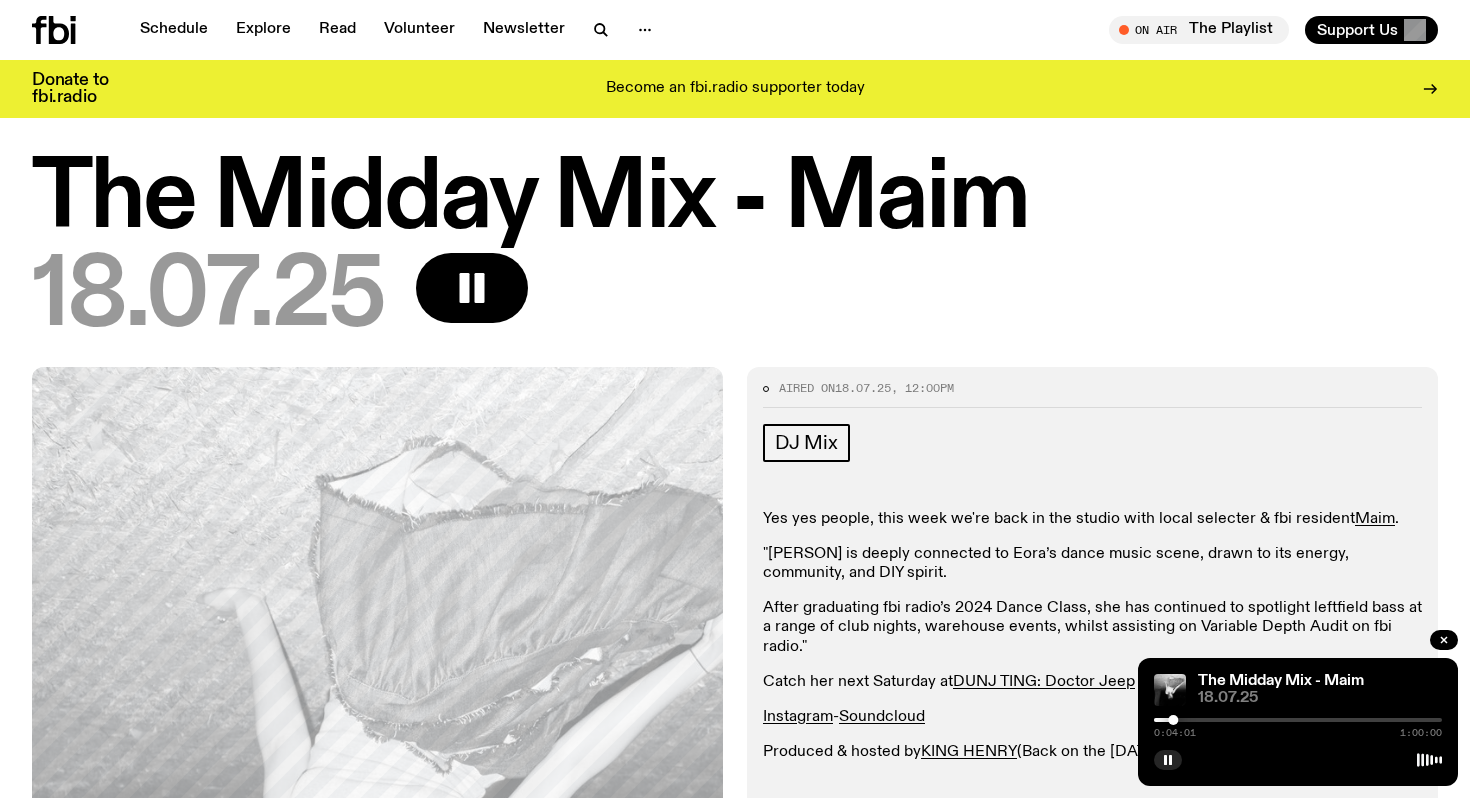 click at bounding box center (1029, 720) 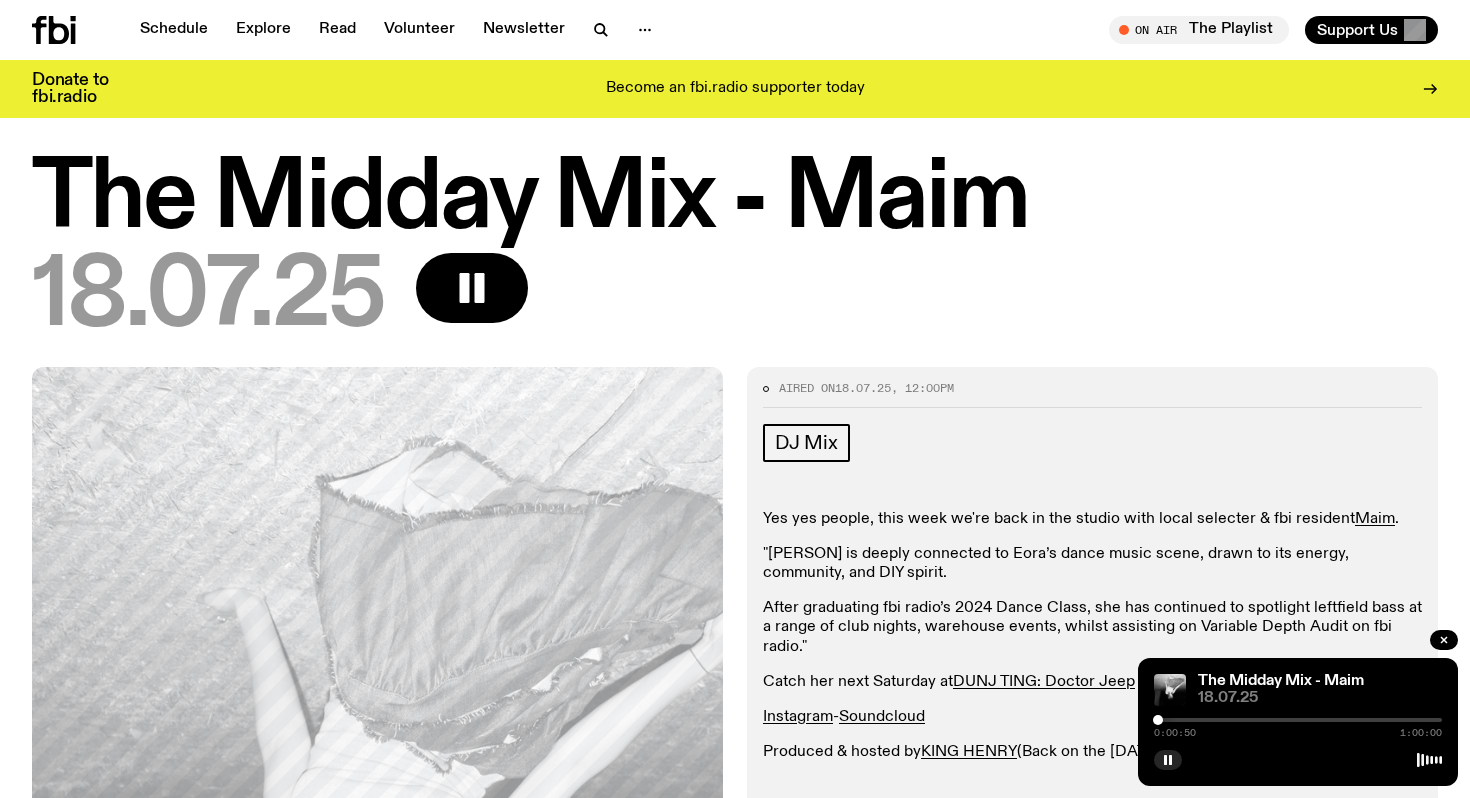 click at bounding box center (1158, 720) 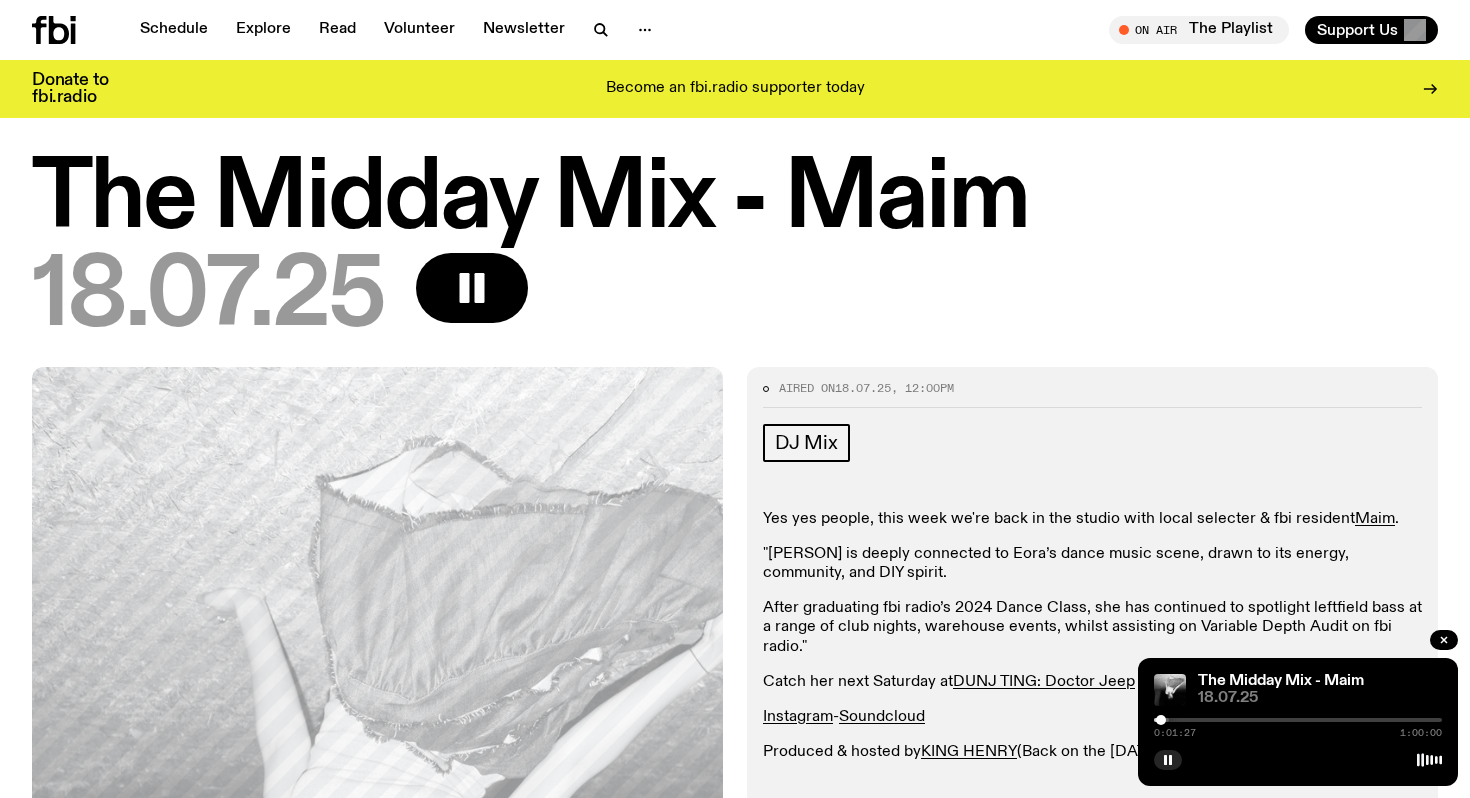 click at bounding box center [1161, 720] 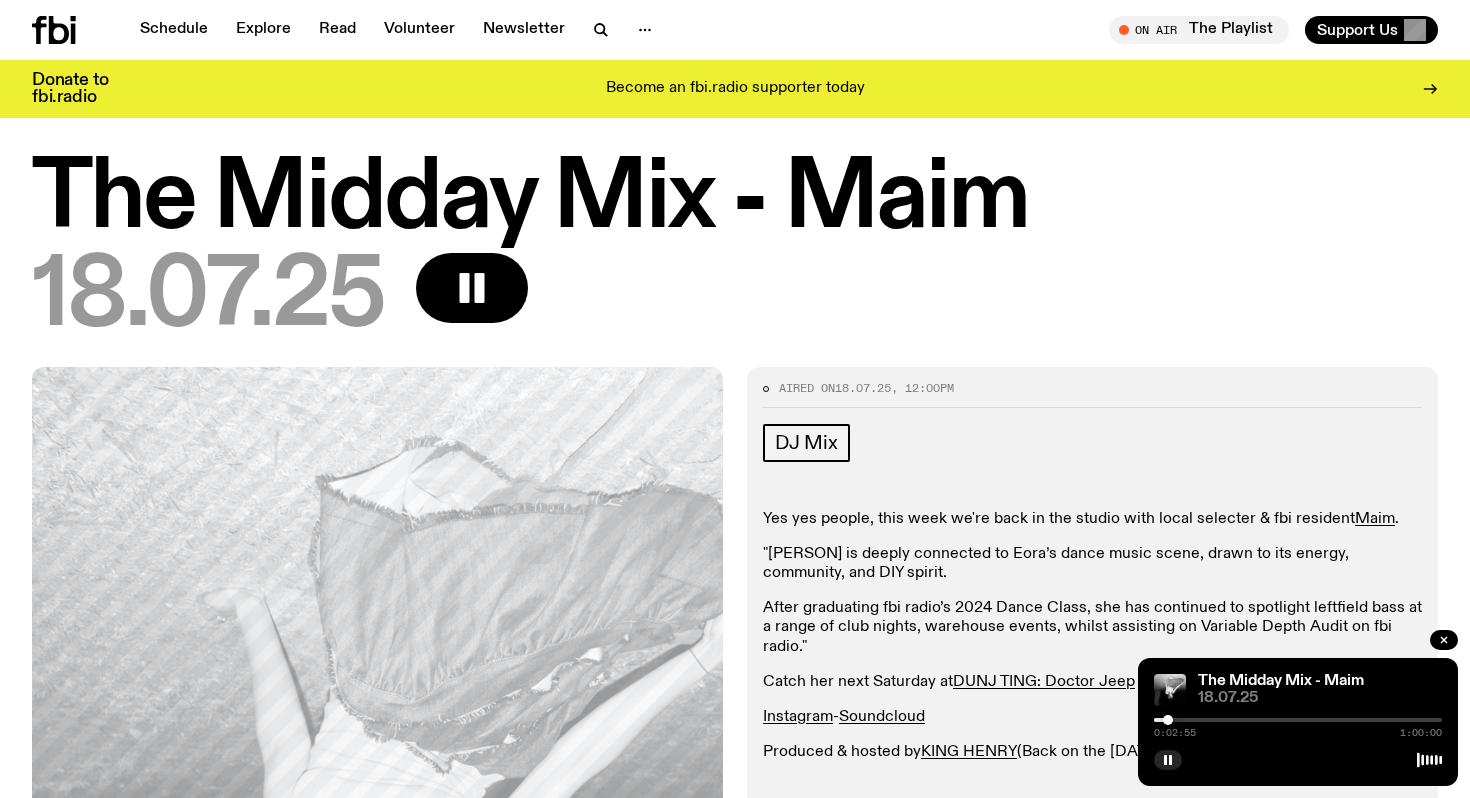 click at bounding box center [1168, 720] 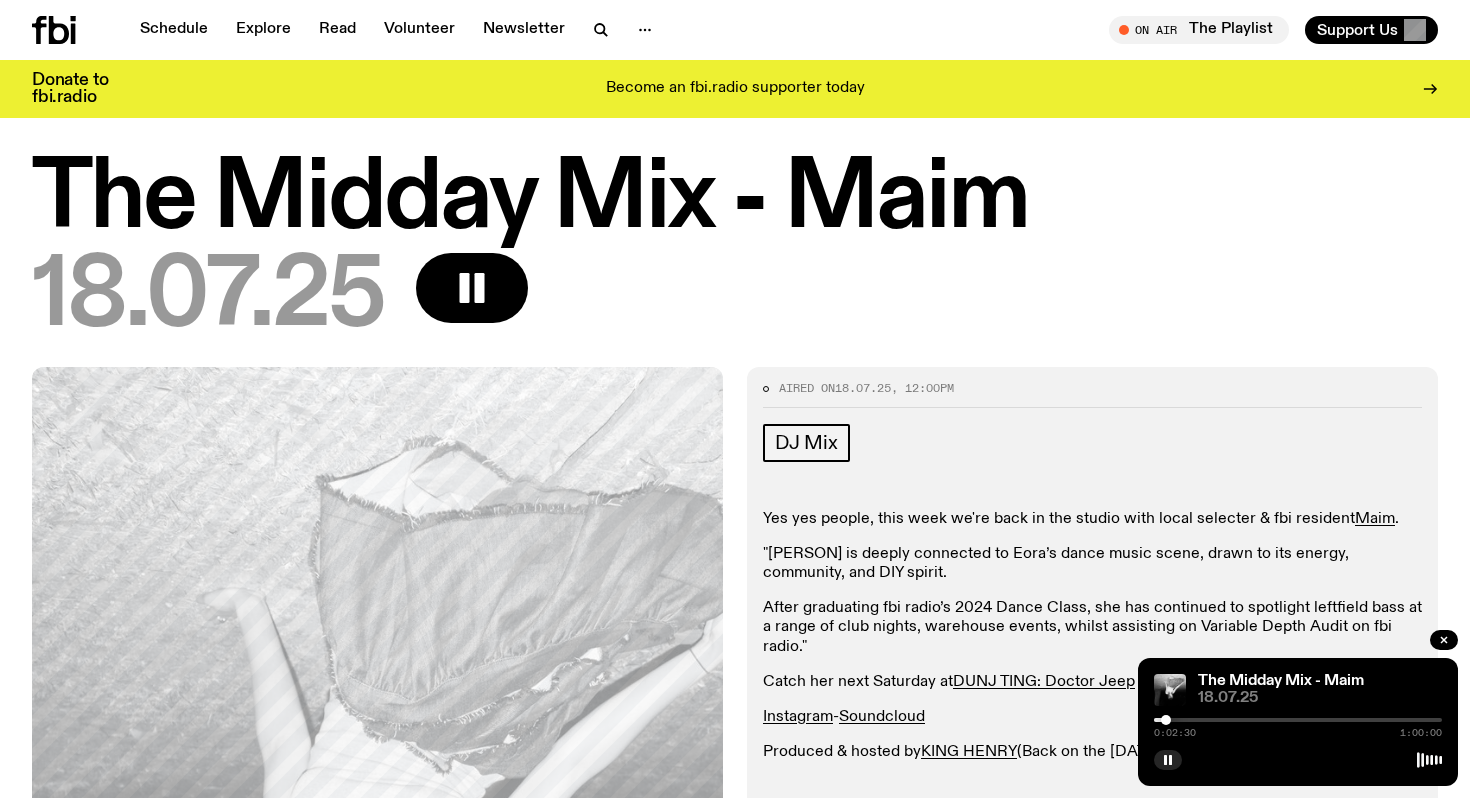 click at bounding box center [1166, 720] 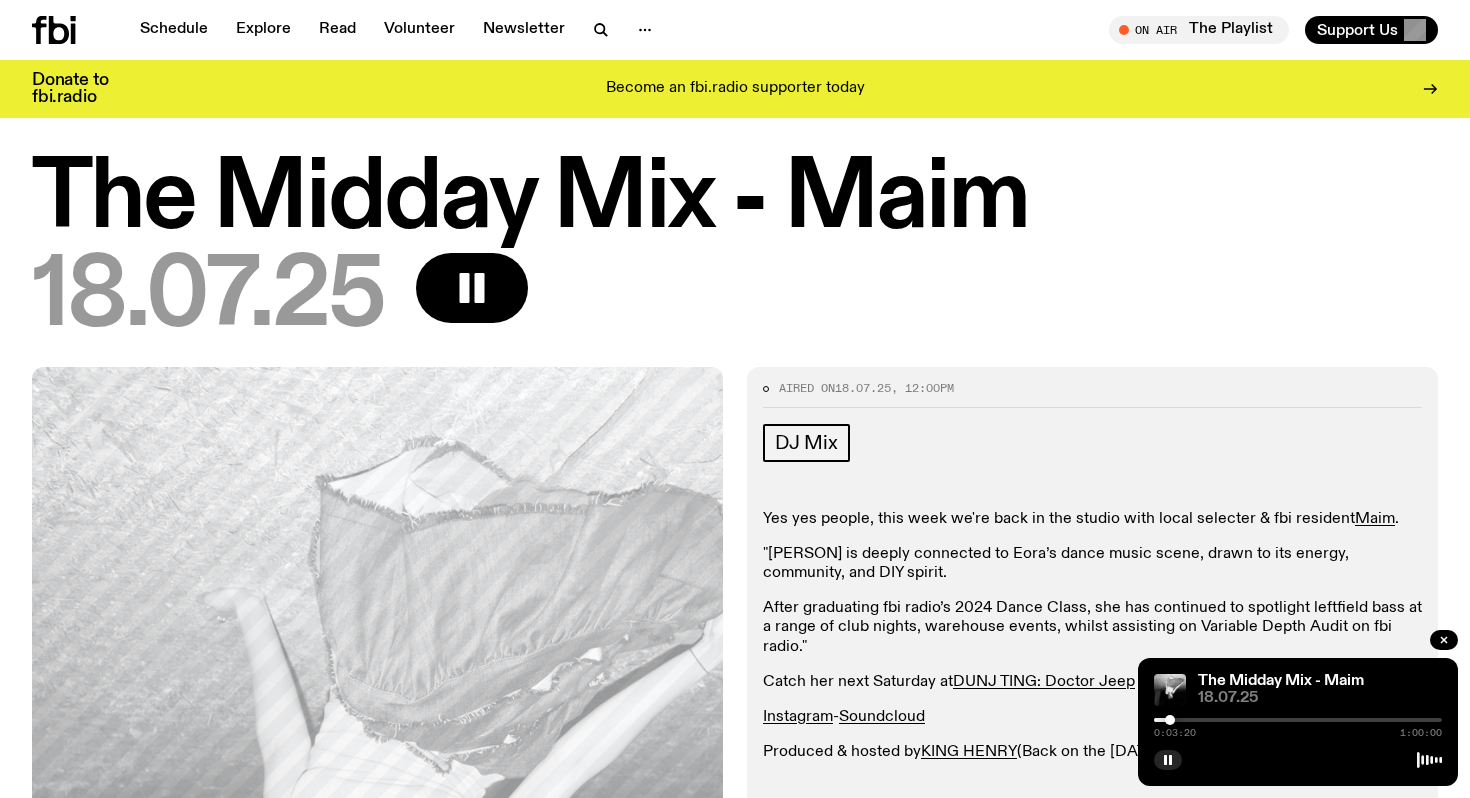 click at bounding box center (1170, 720) 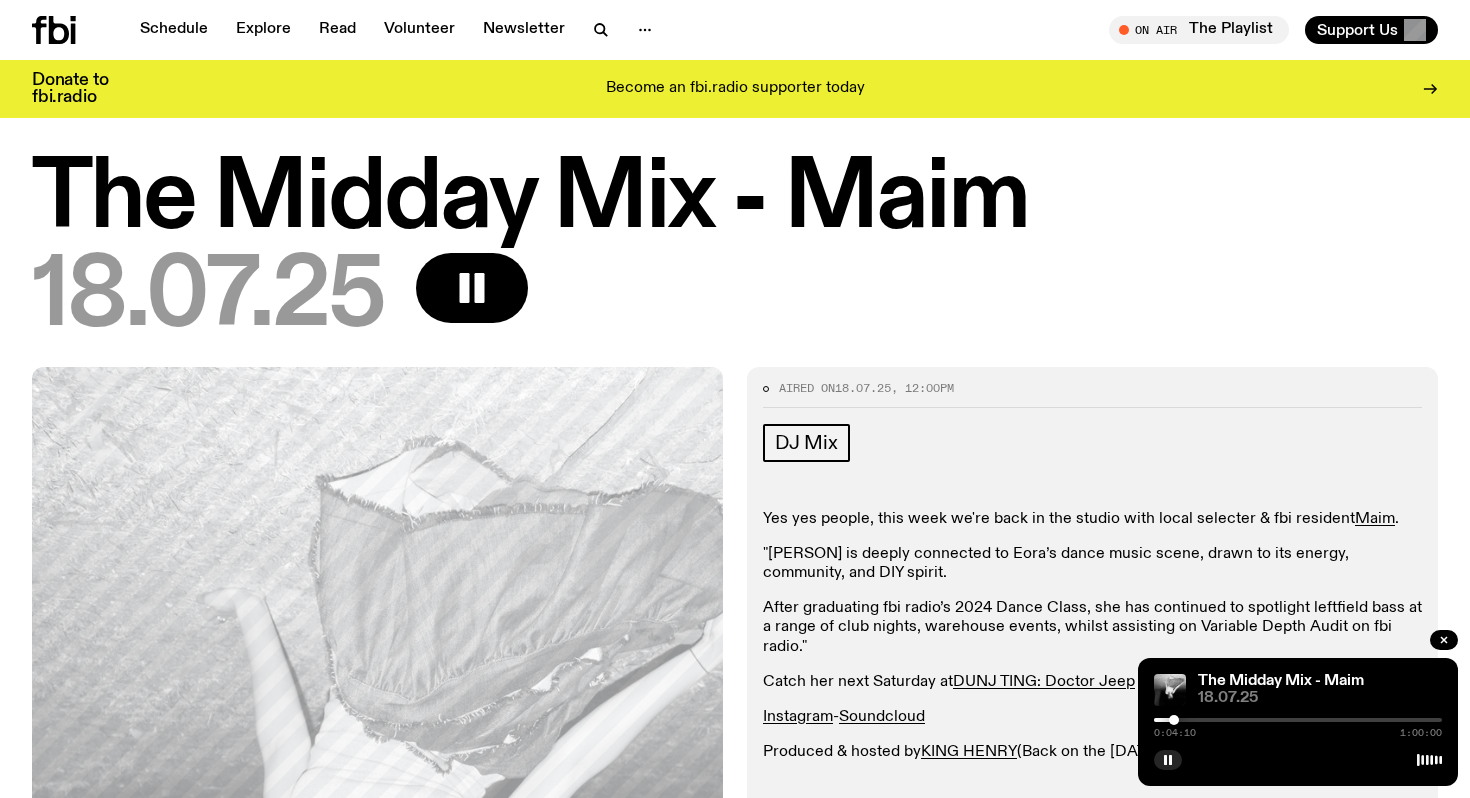 click at bounding box center (1174, 720) 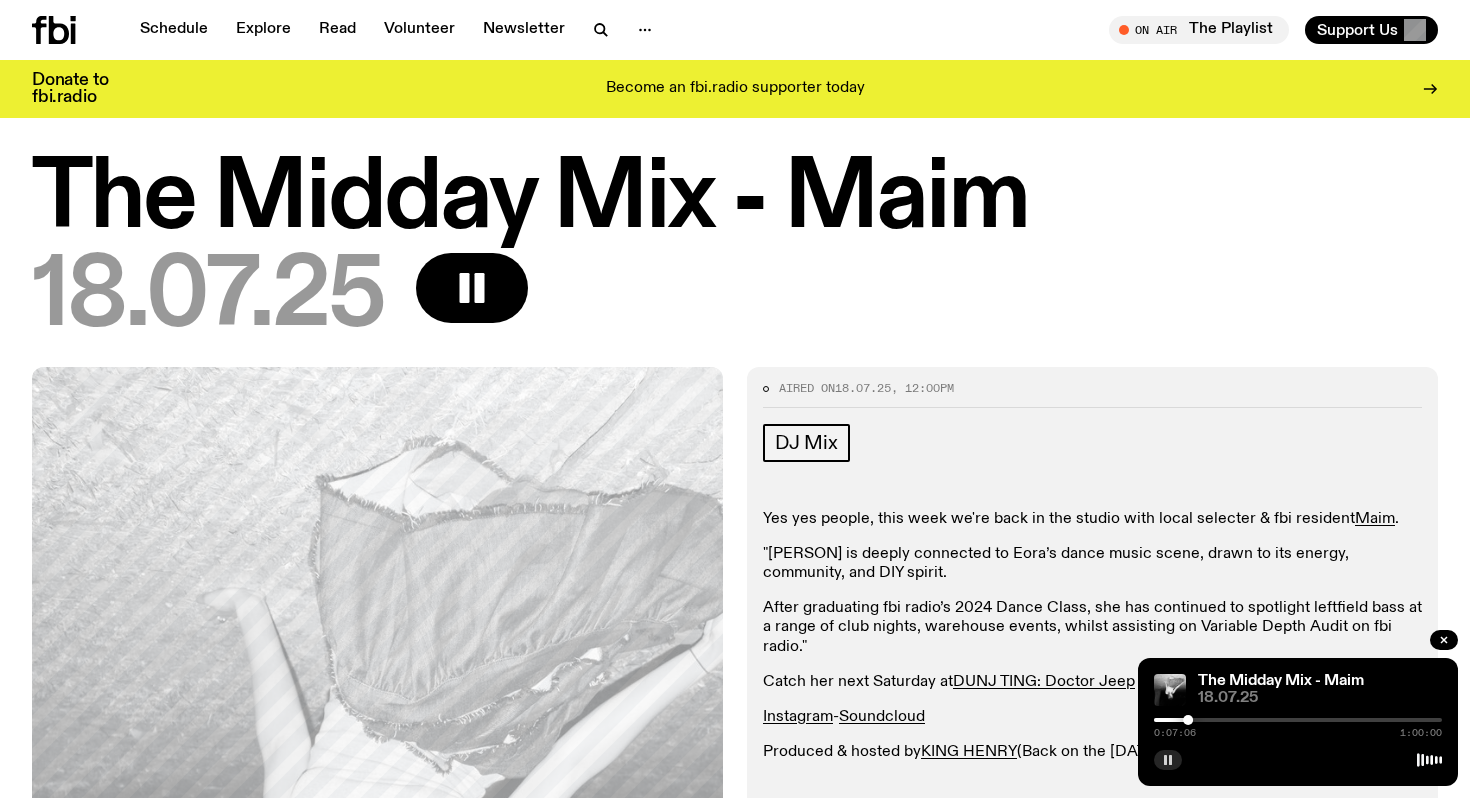 click at bounding box center [1168, 760] 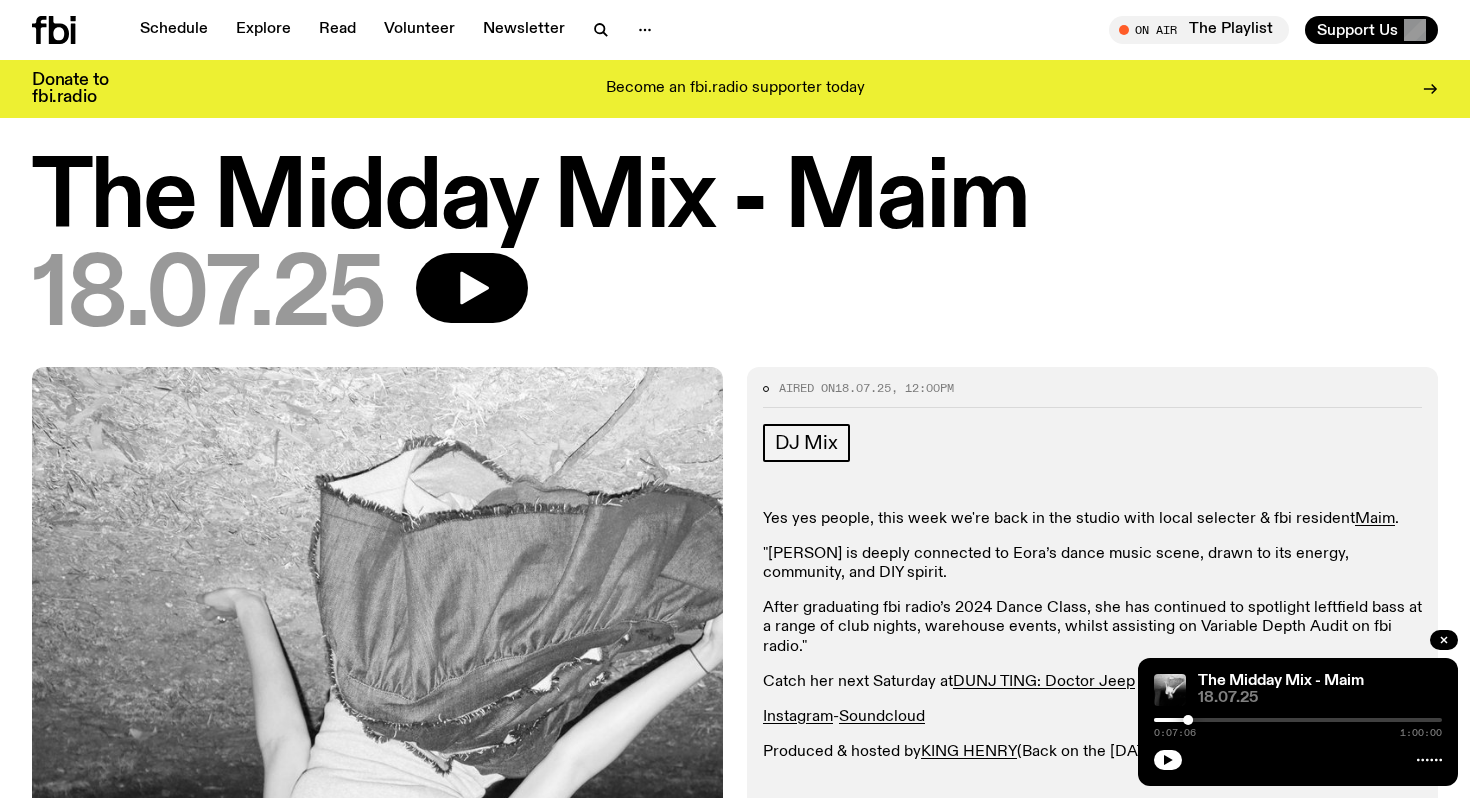 type 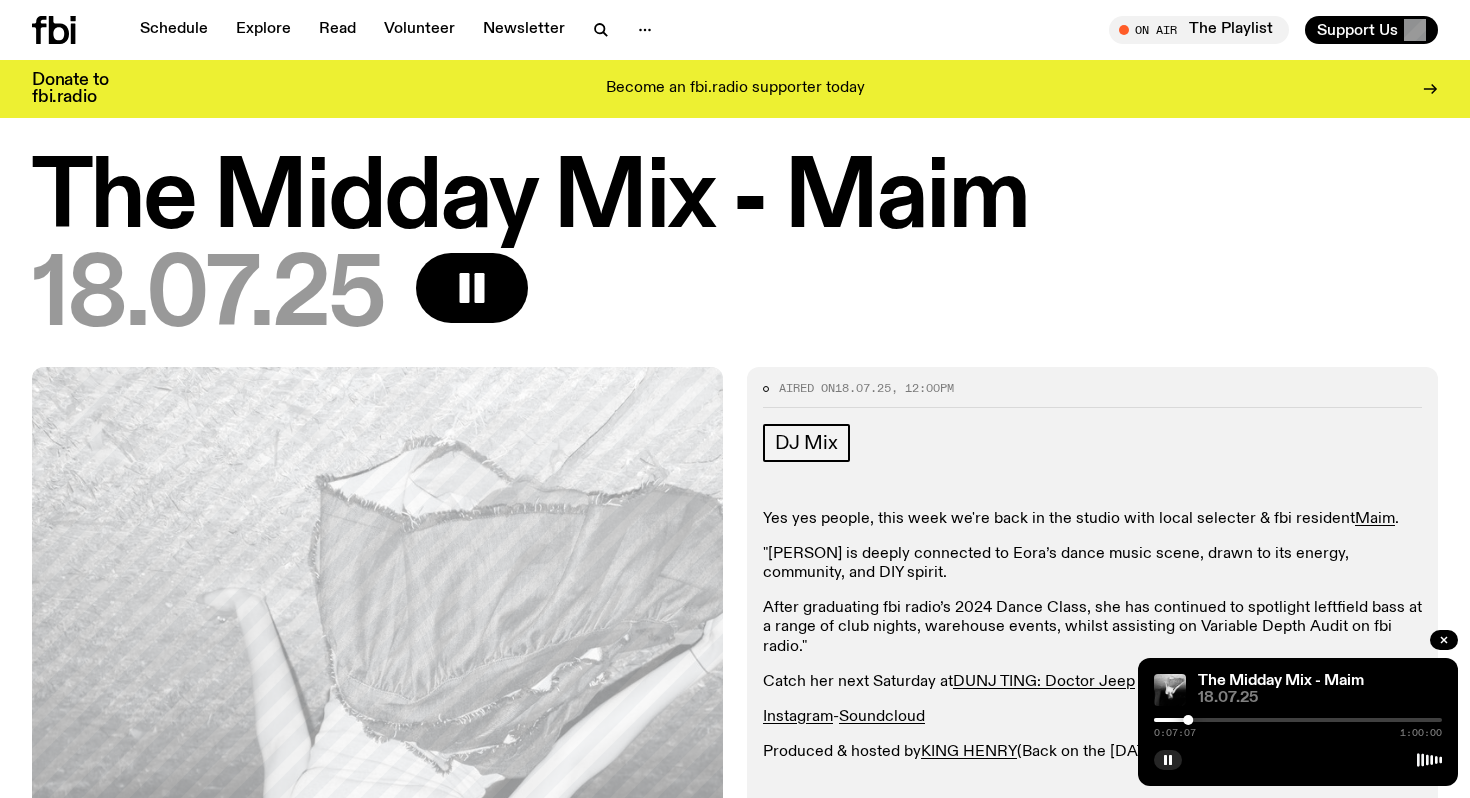click at bounding box center (1044, 720) 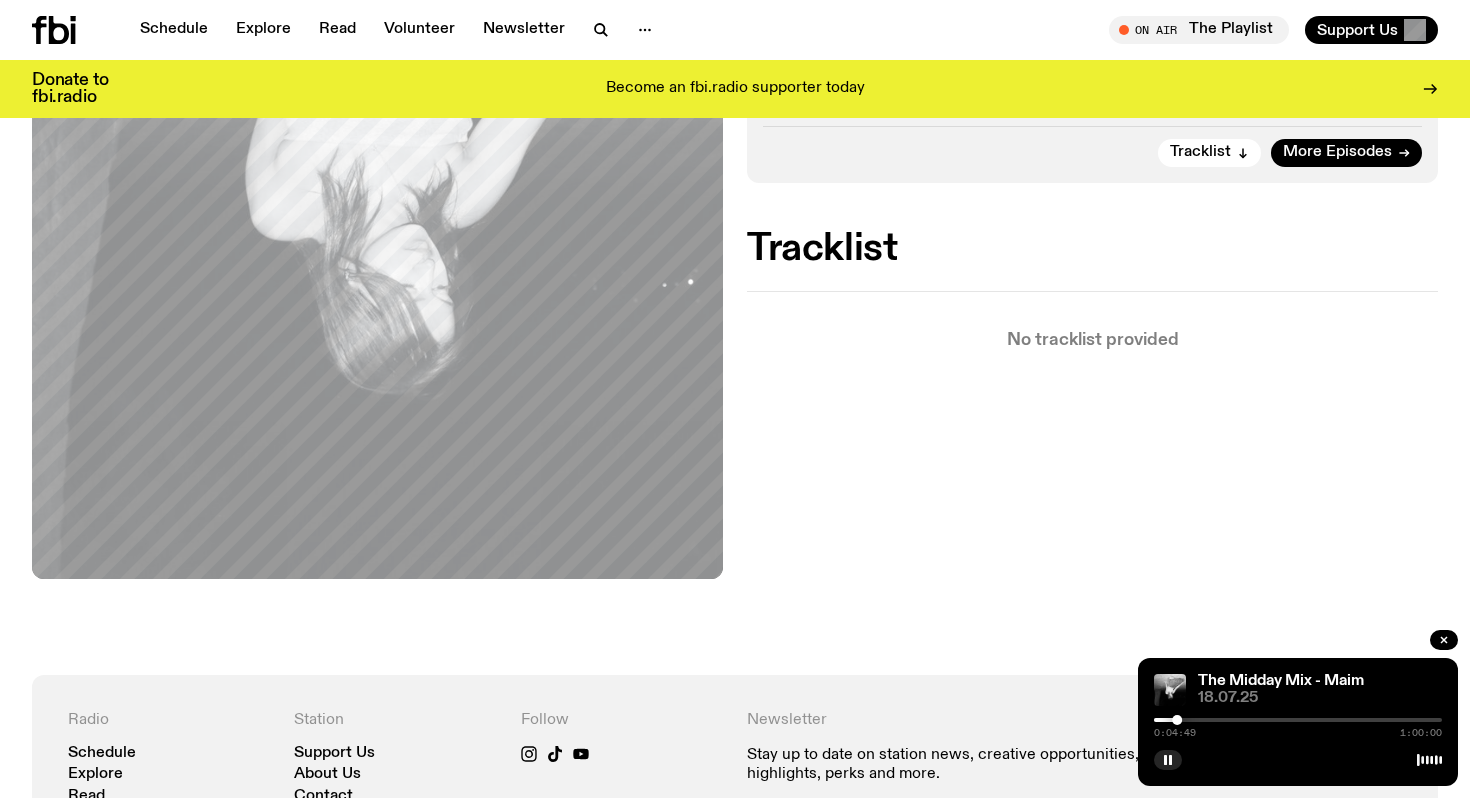 scroll, scrollTop: 797, scrollLeft: 0, axis: vertical 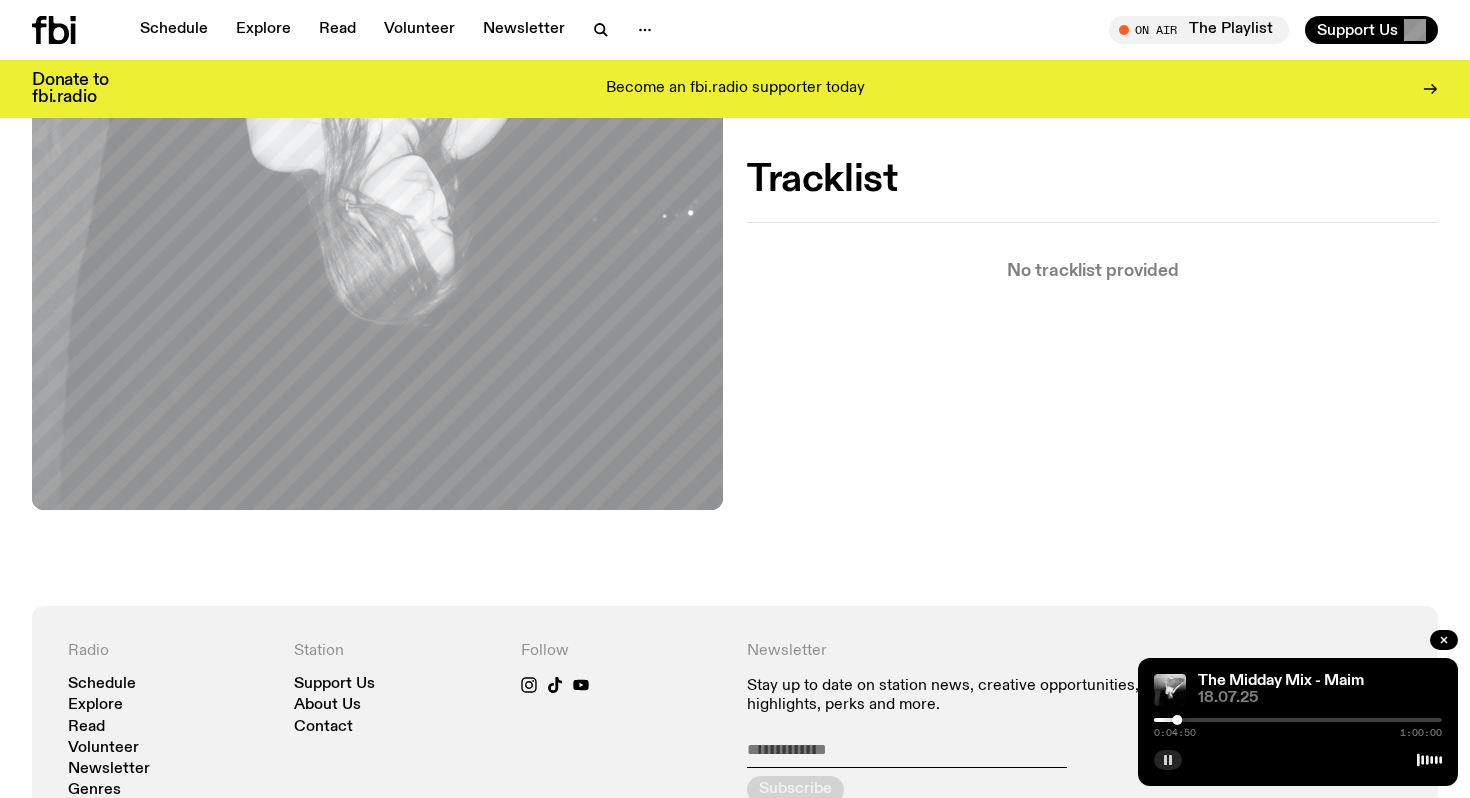click at bounding box center [1168, 760] 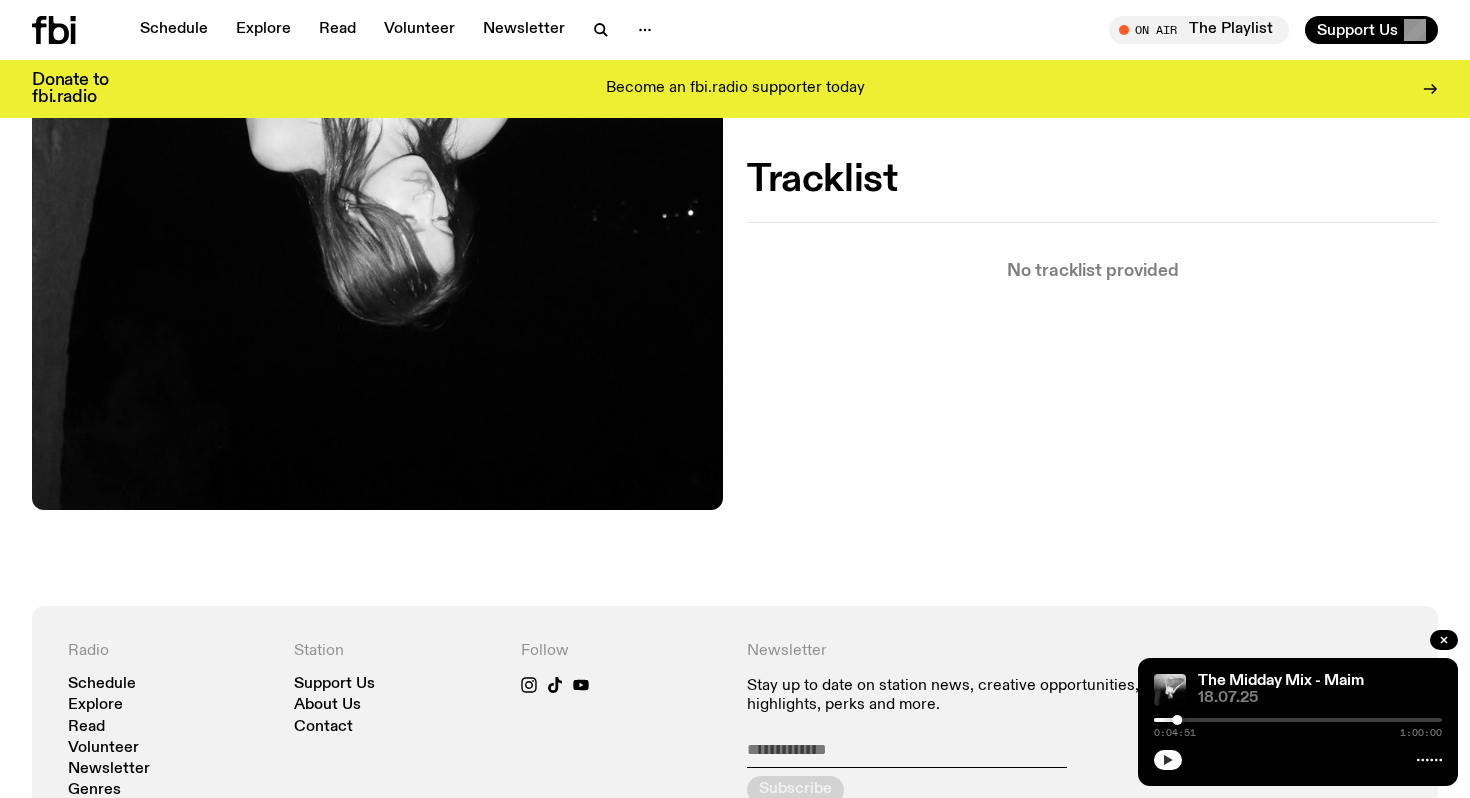 click 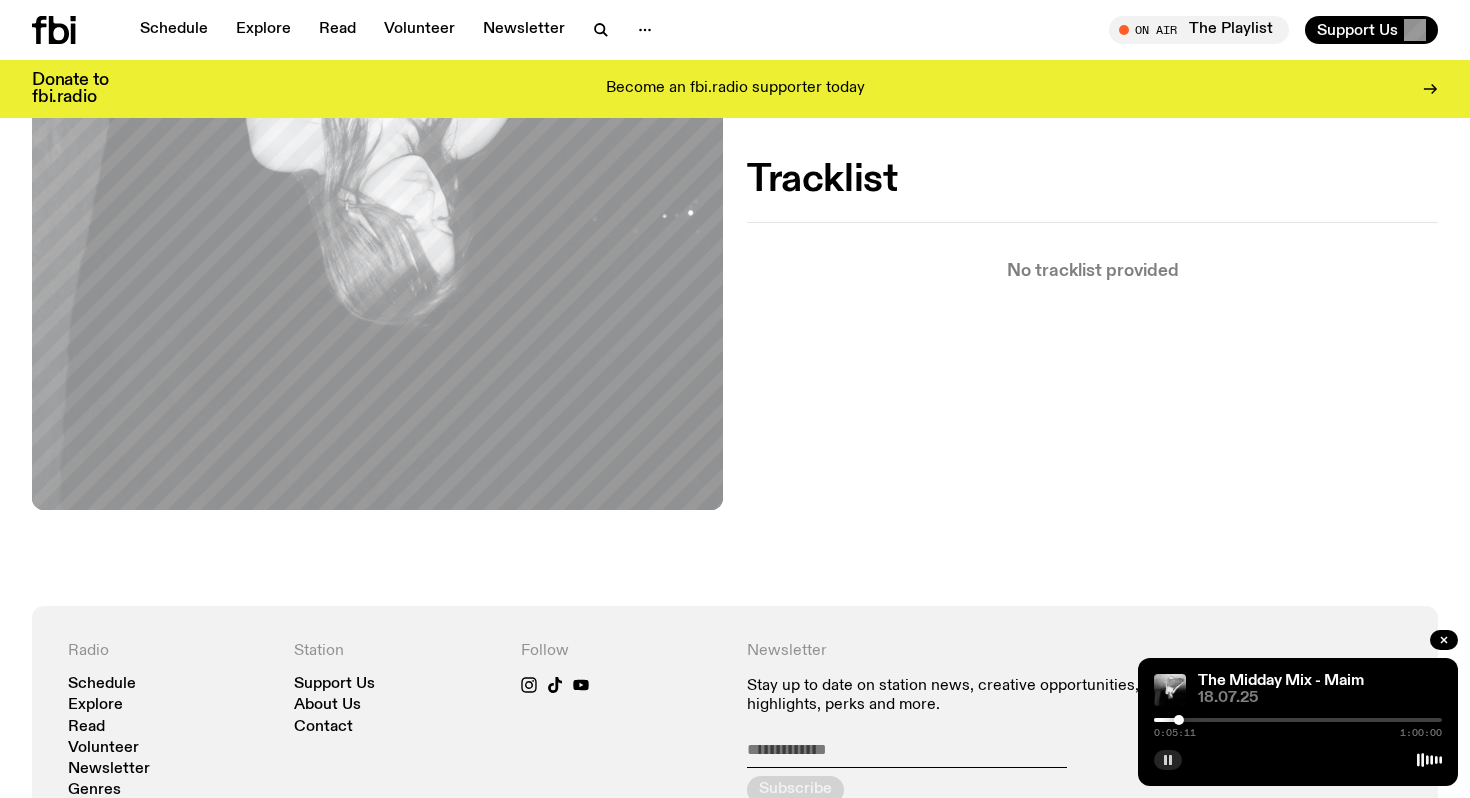 click 